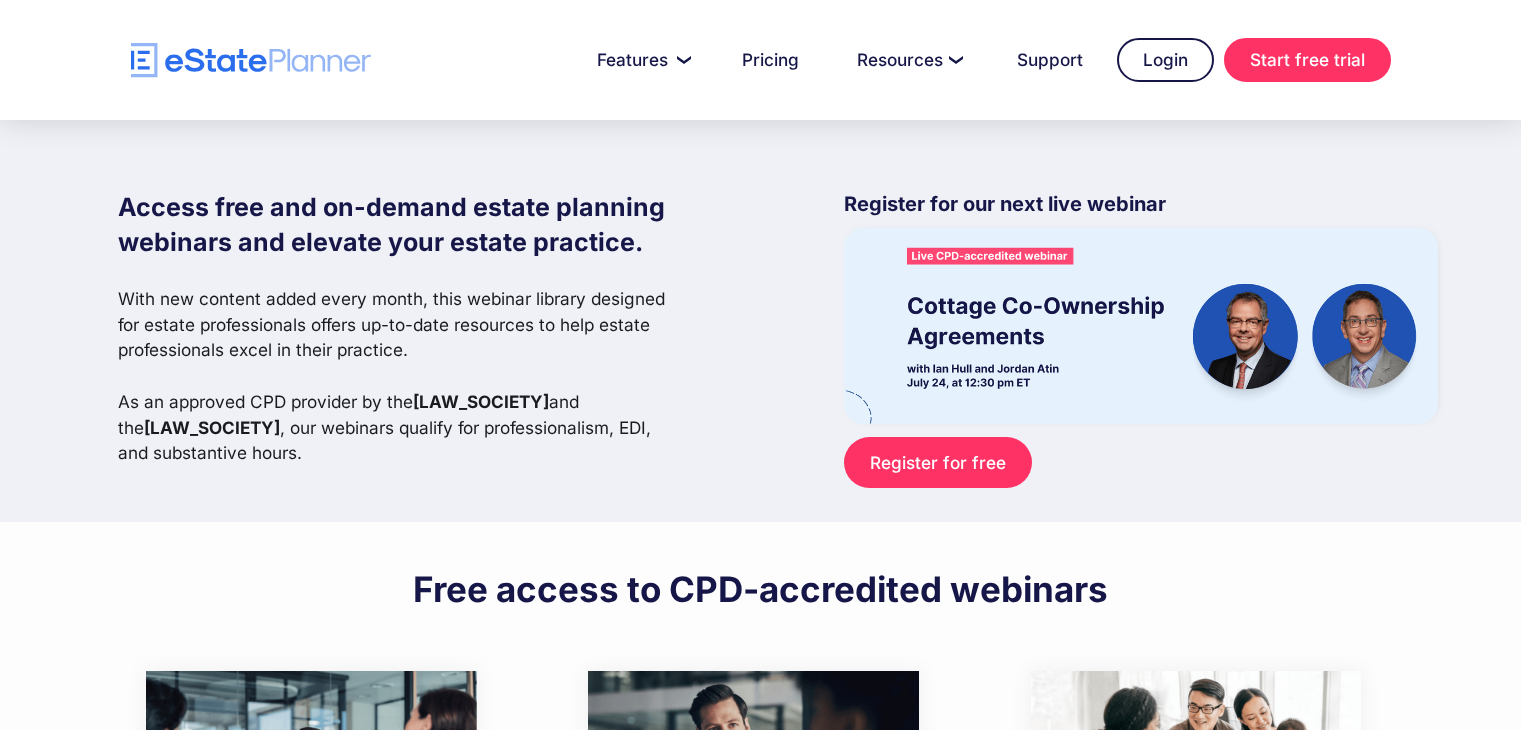 scroll, scrollTop: 0, scrollLeft: 0, axis: both 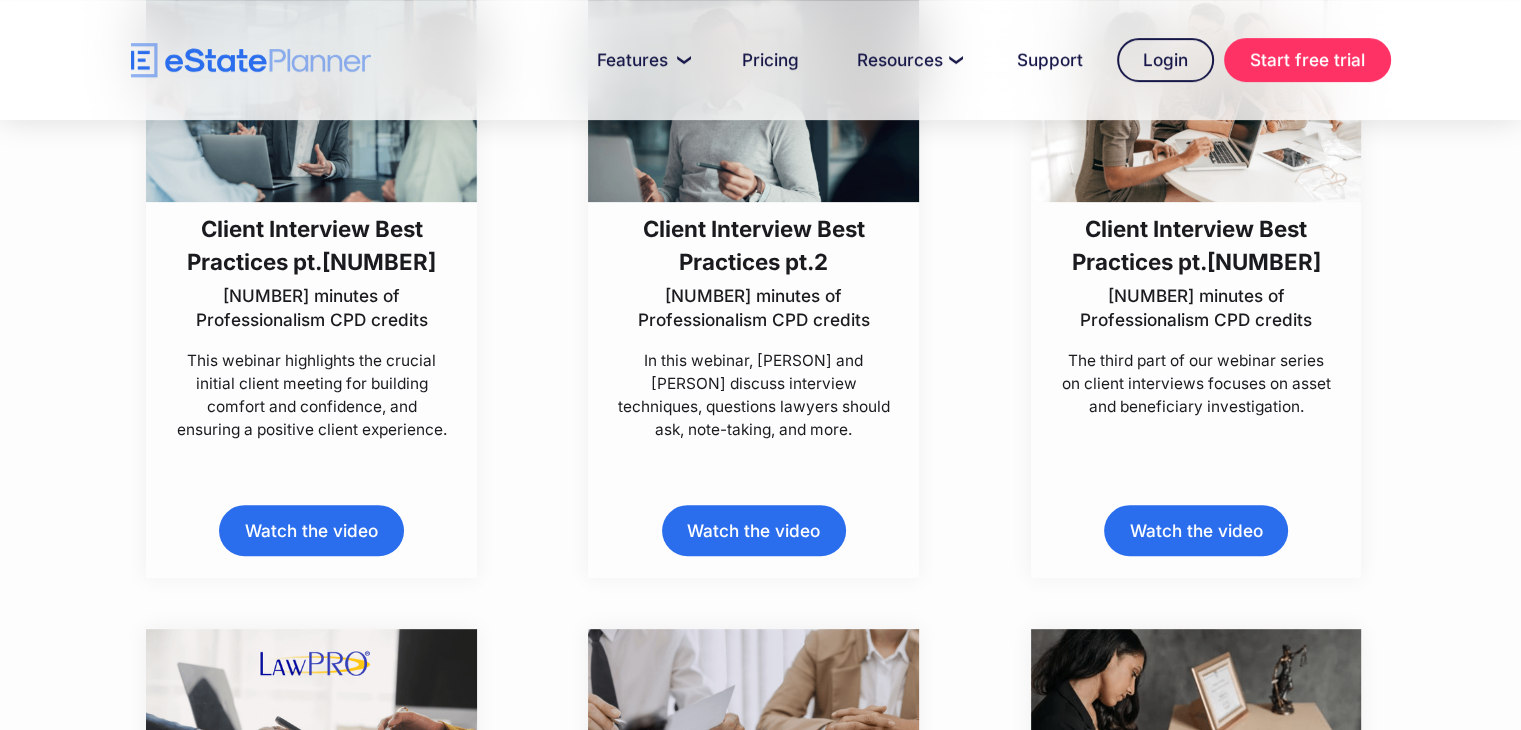 click on "Watch the video" at bounding box center [311, 530] 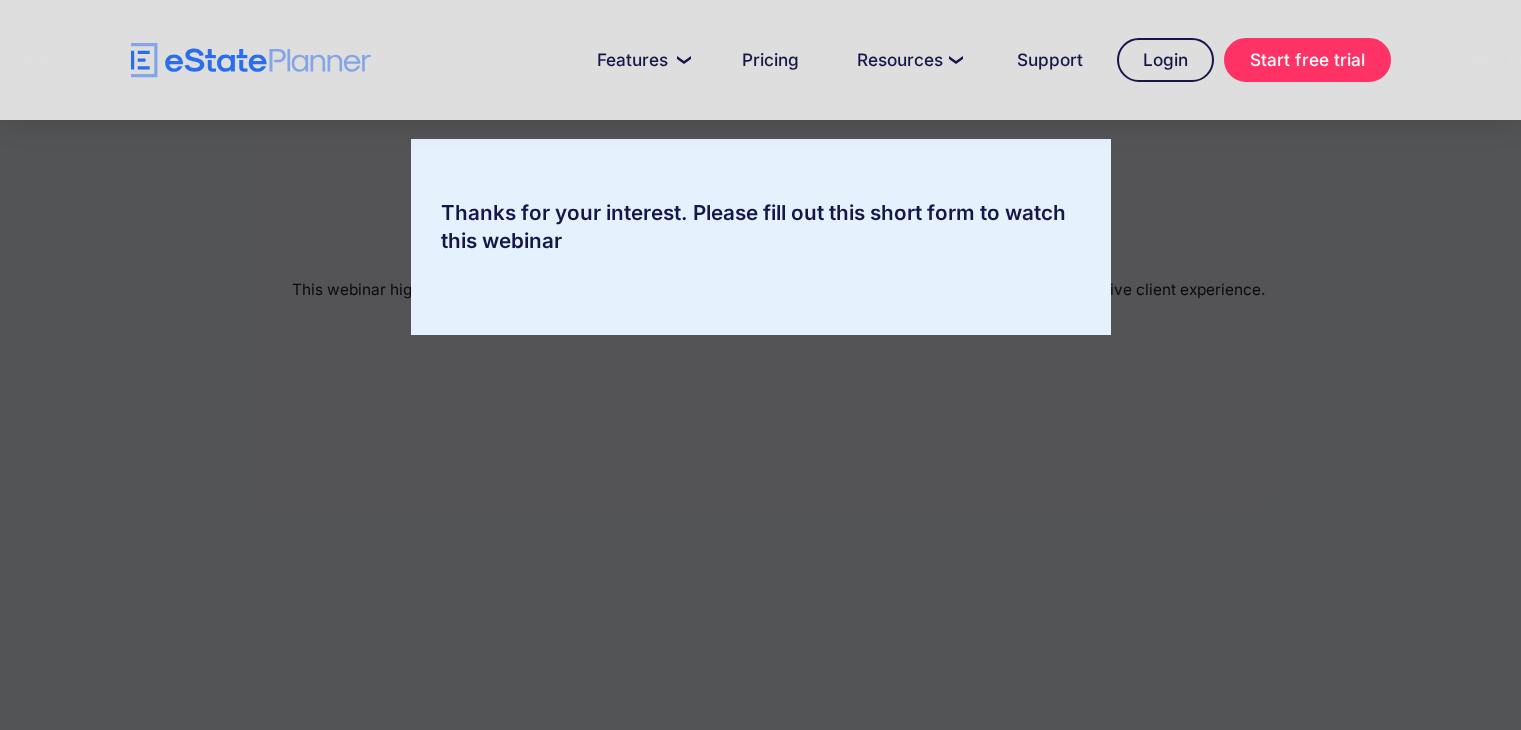 scroll, scrollTop: 0, scrollLeft: 0, axis: both 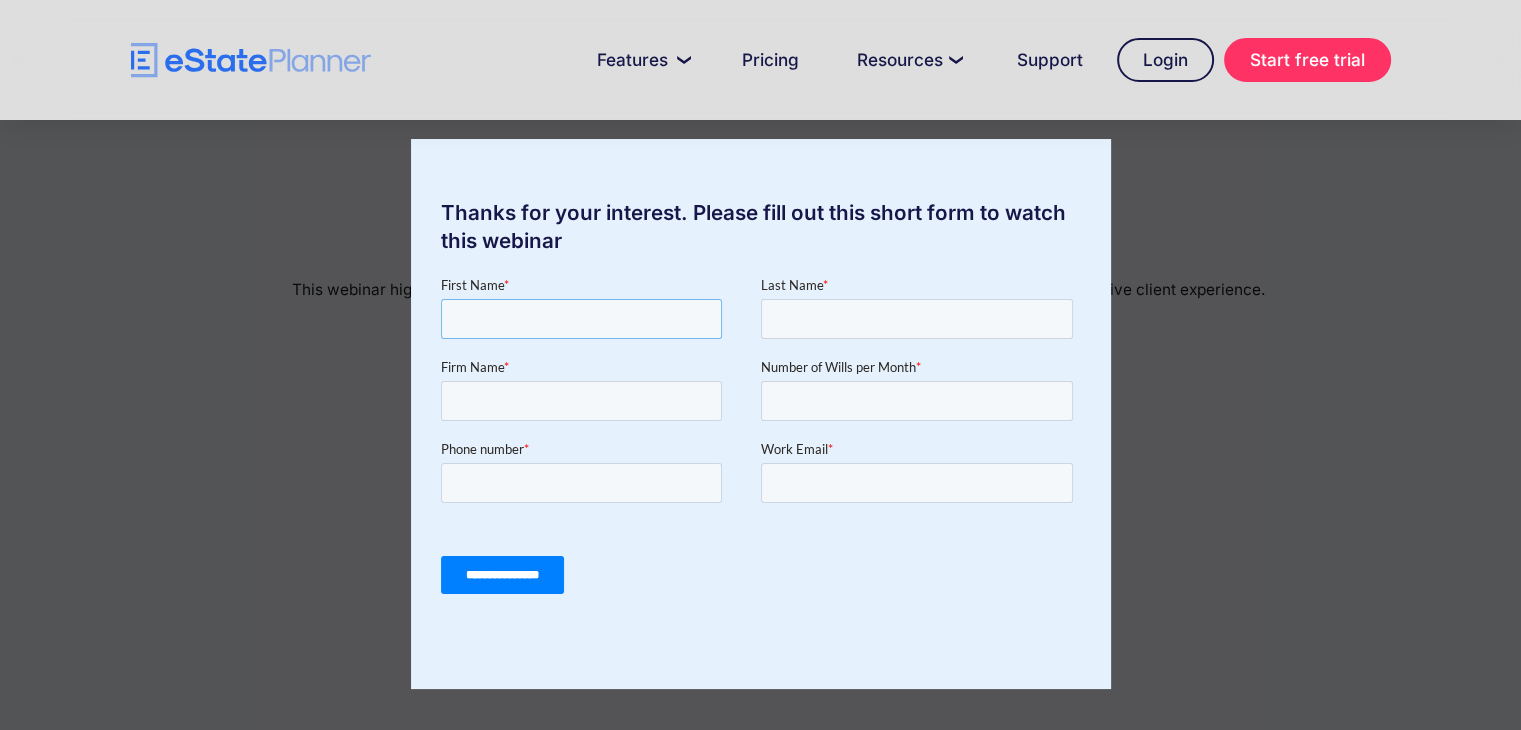 click on "First Name *" at bounding box center (580, 319) 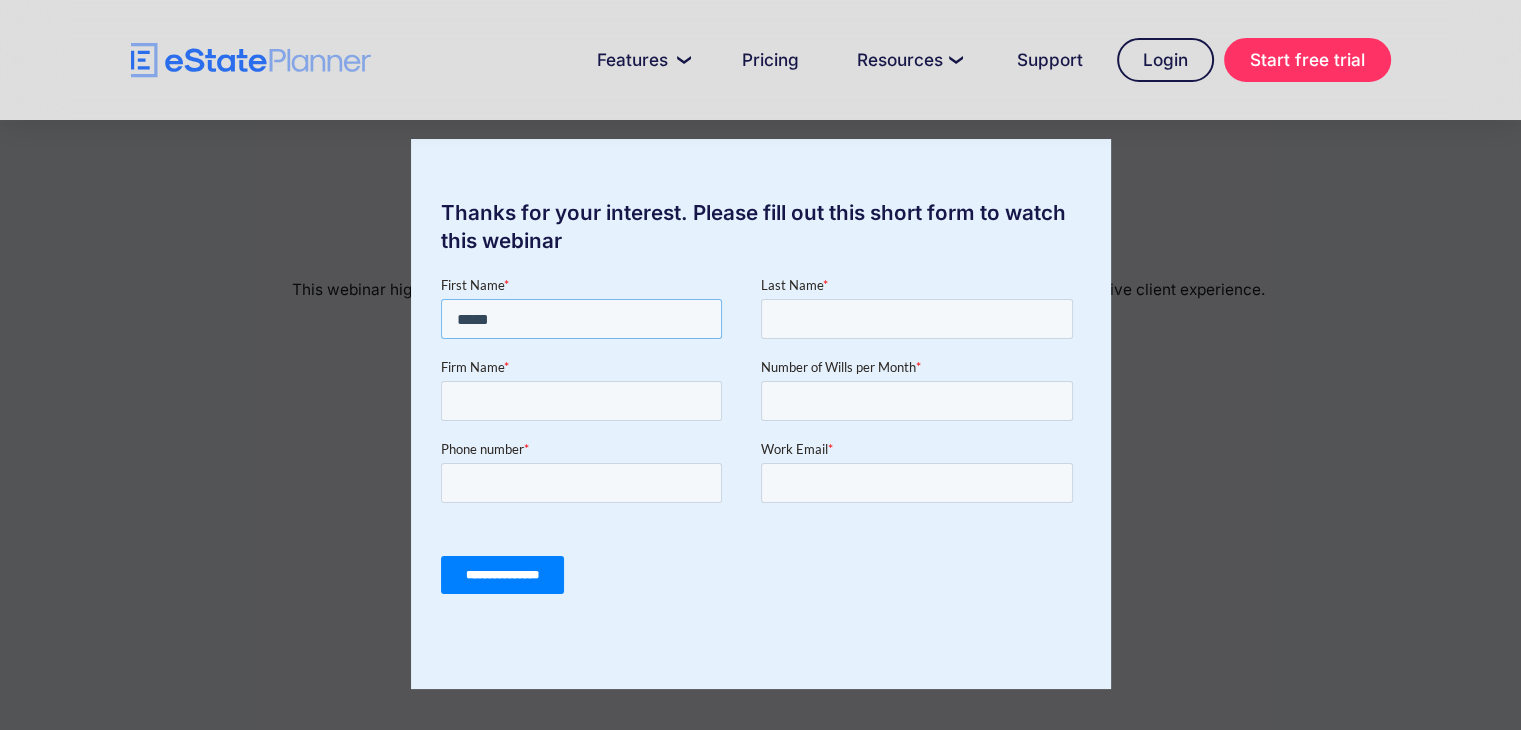 type on "*****" 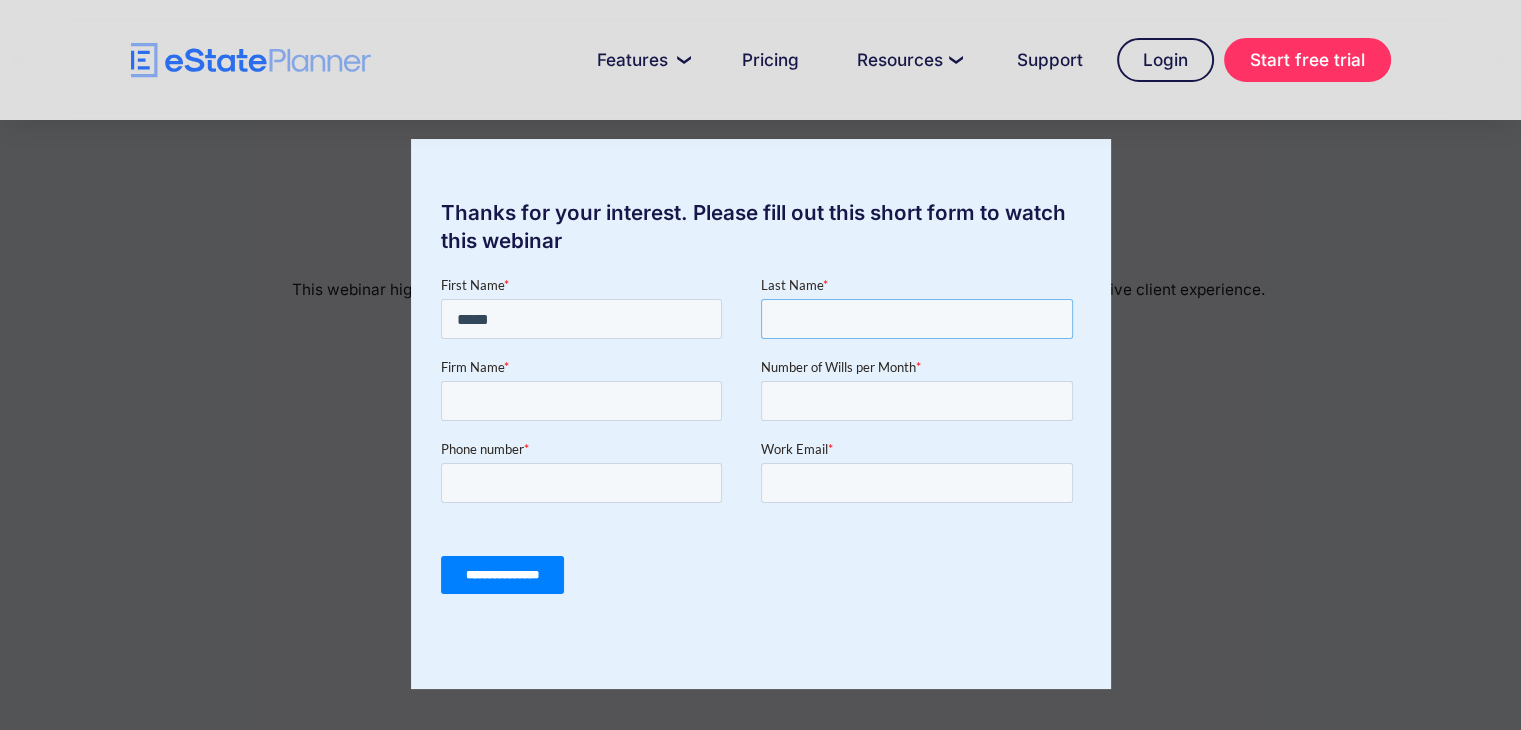 click on "Last Name *" at bounding box center [916, 319] 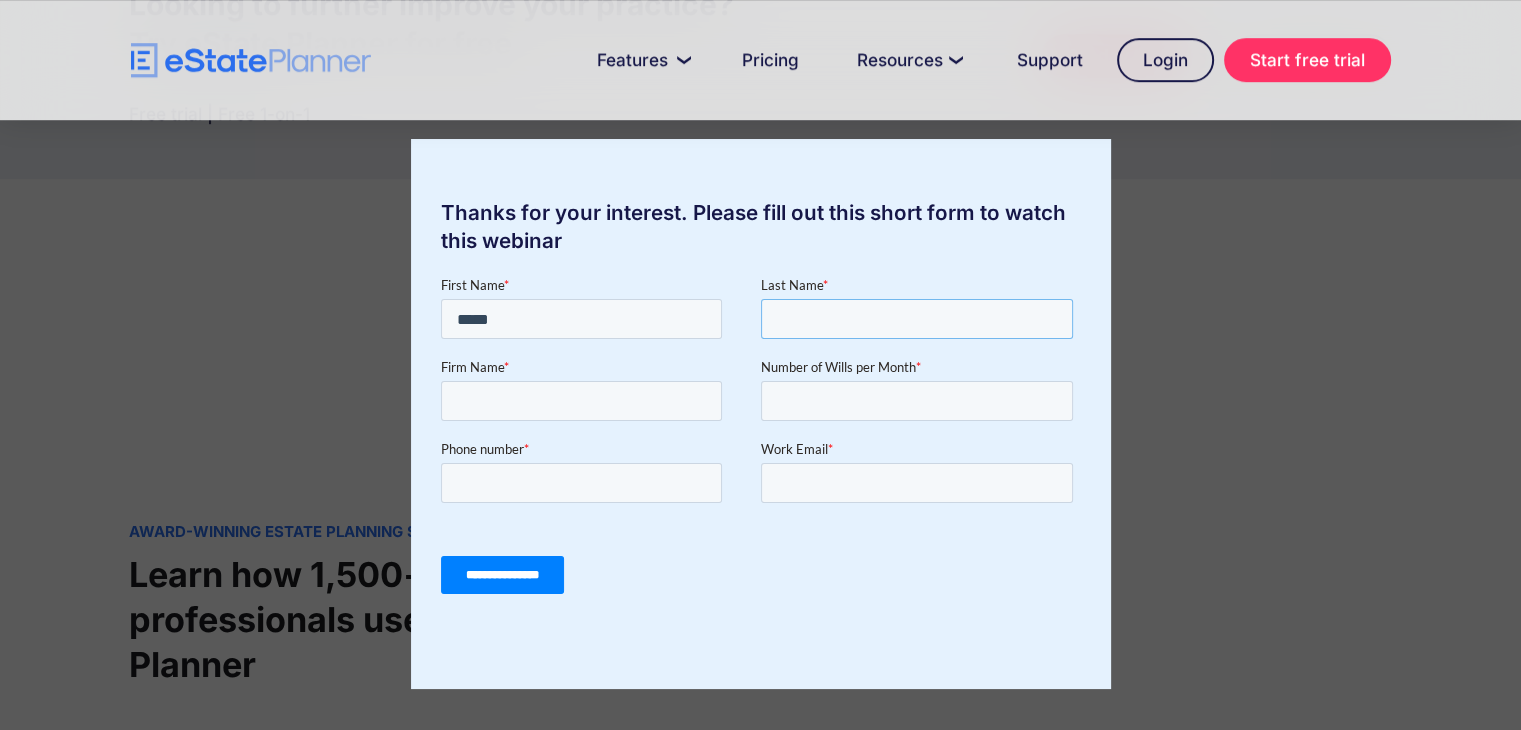 scroll, scrollTop: 1248, scrollLeft: 0, axis: vertical 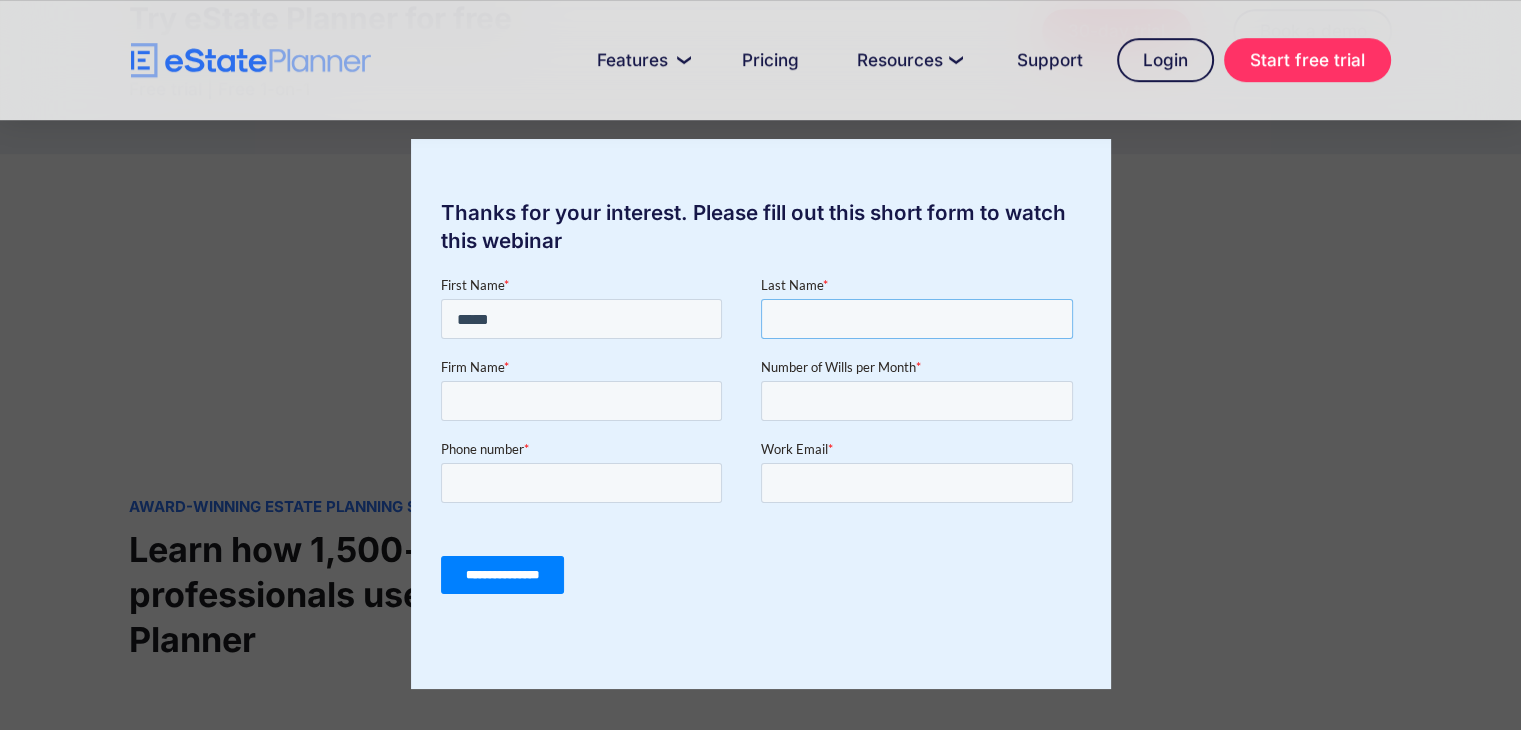 click on "Last Name *" at bounding box center [916, 319] 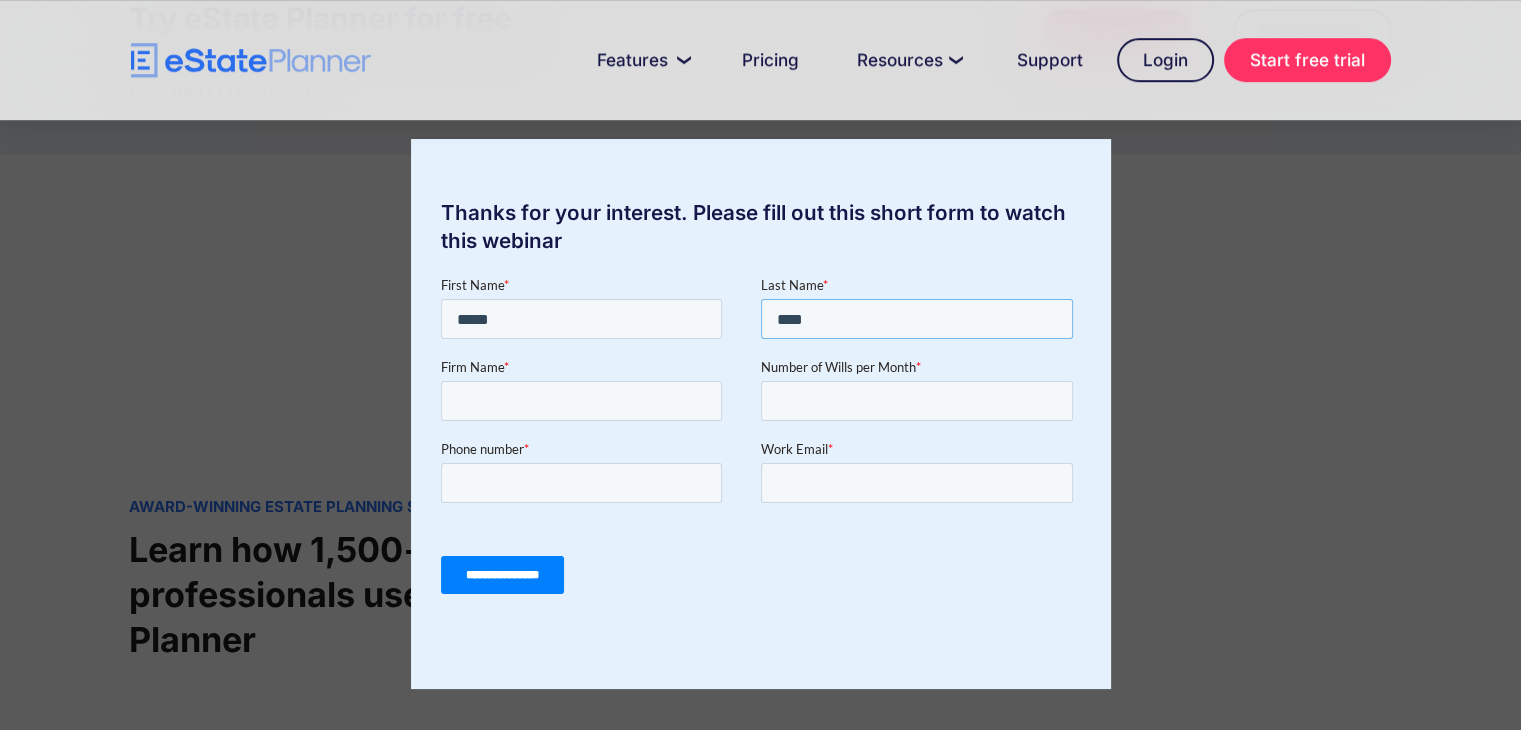 type on "****" 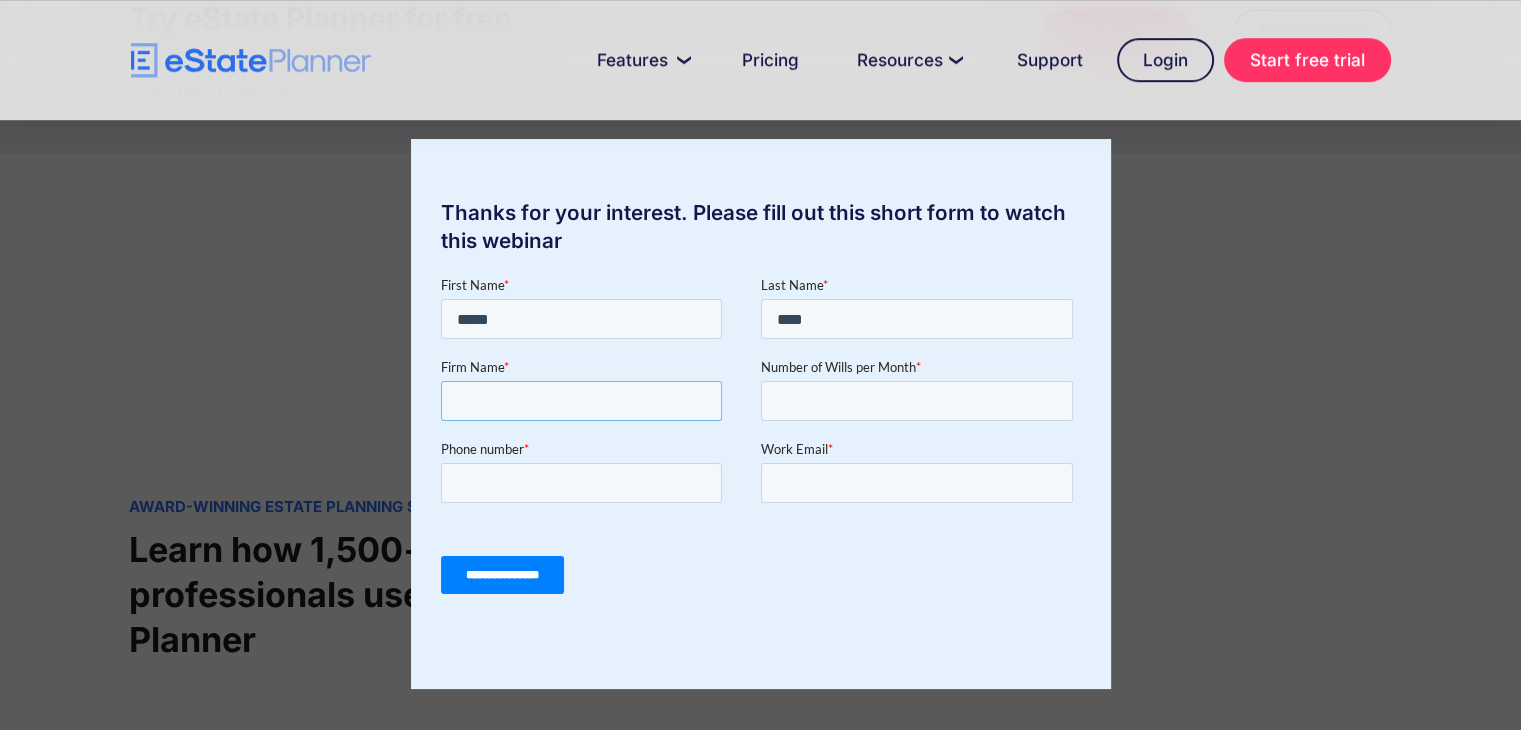 click on "Firm Name *" at bounding box center [580, 401] 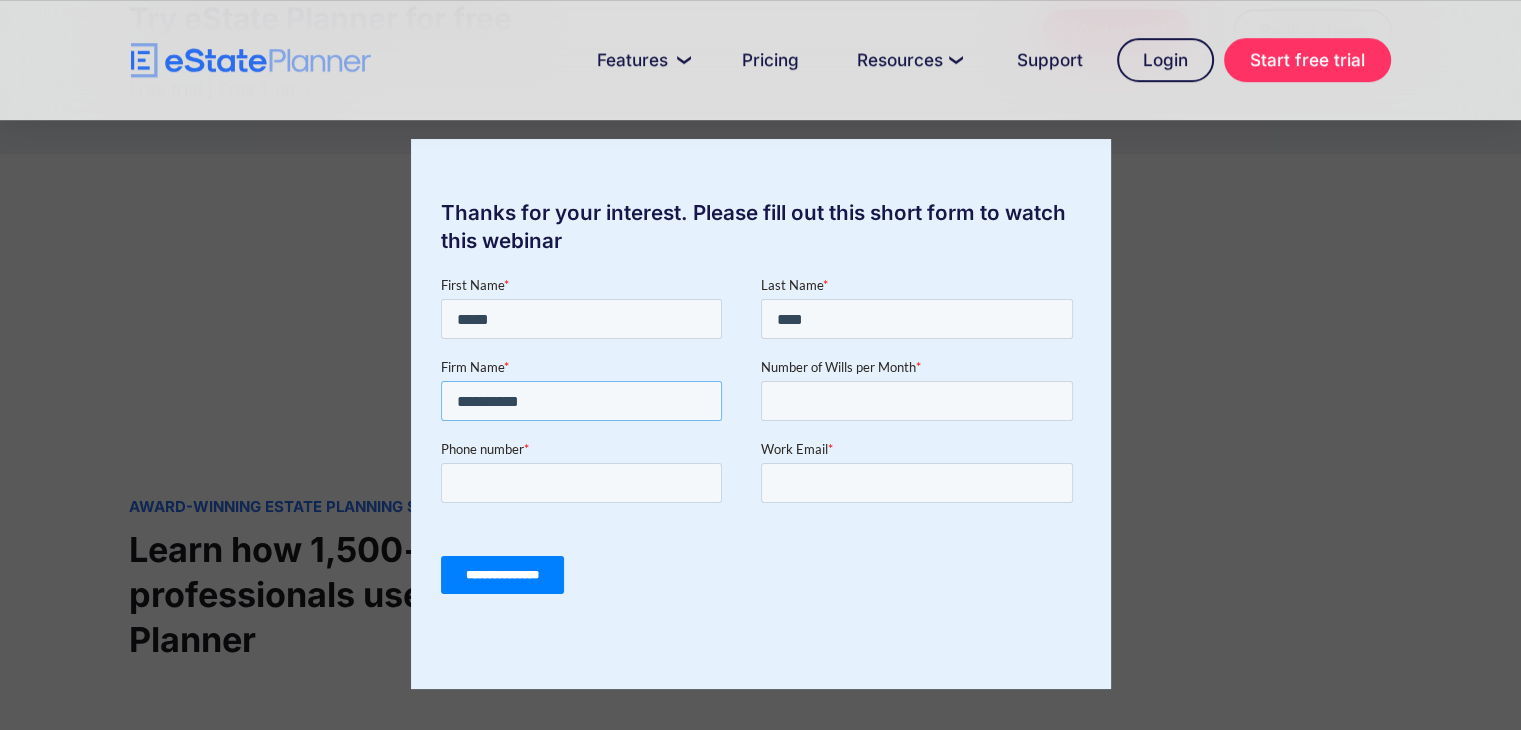 type on "**********" 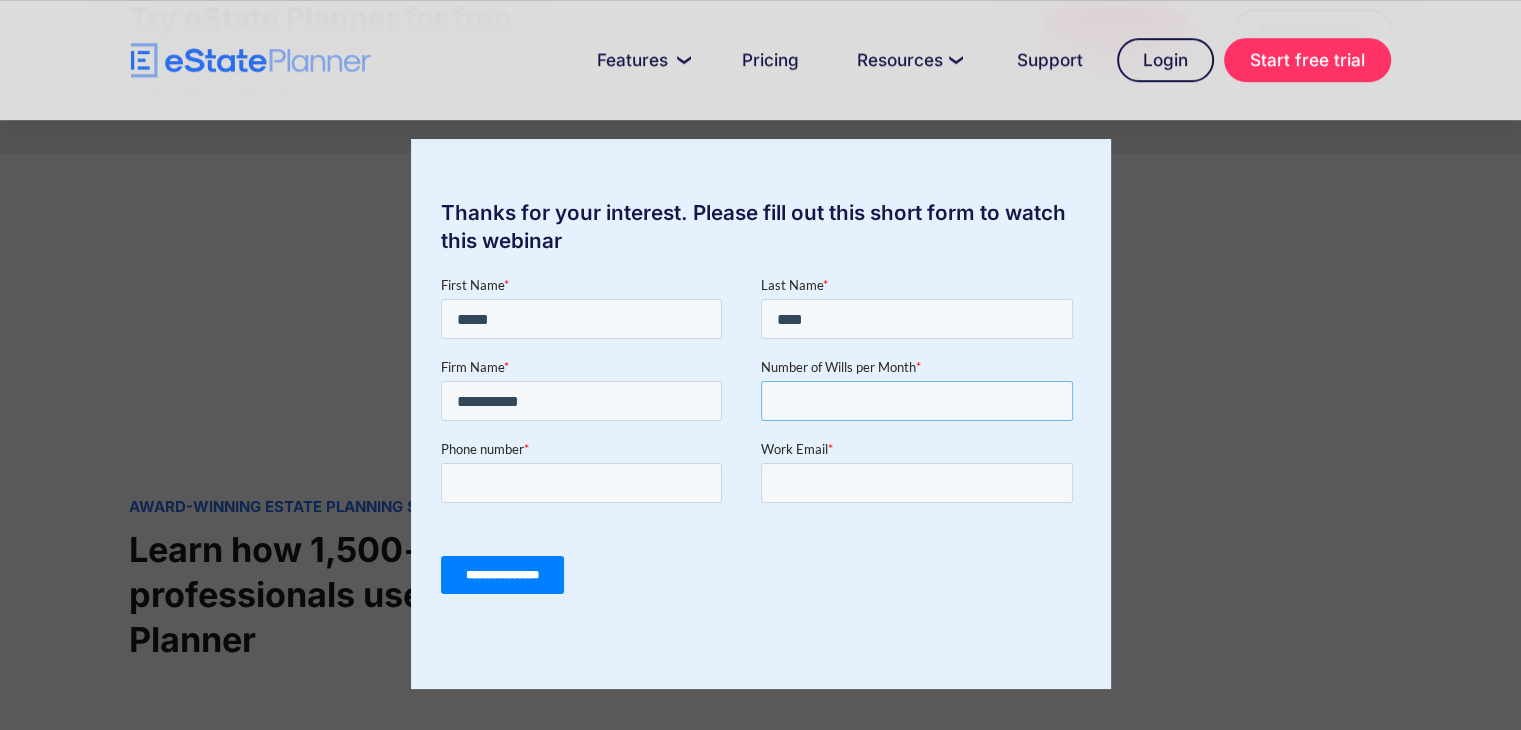 click on "Number of Wills per Month *" at bounding box center (916, 401) 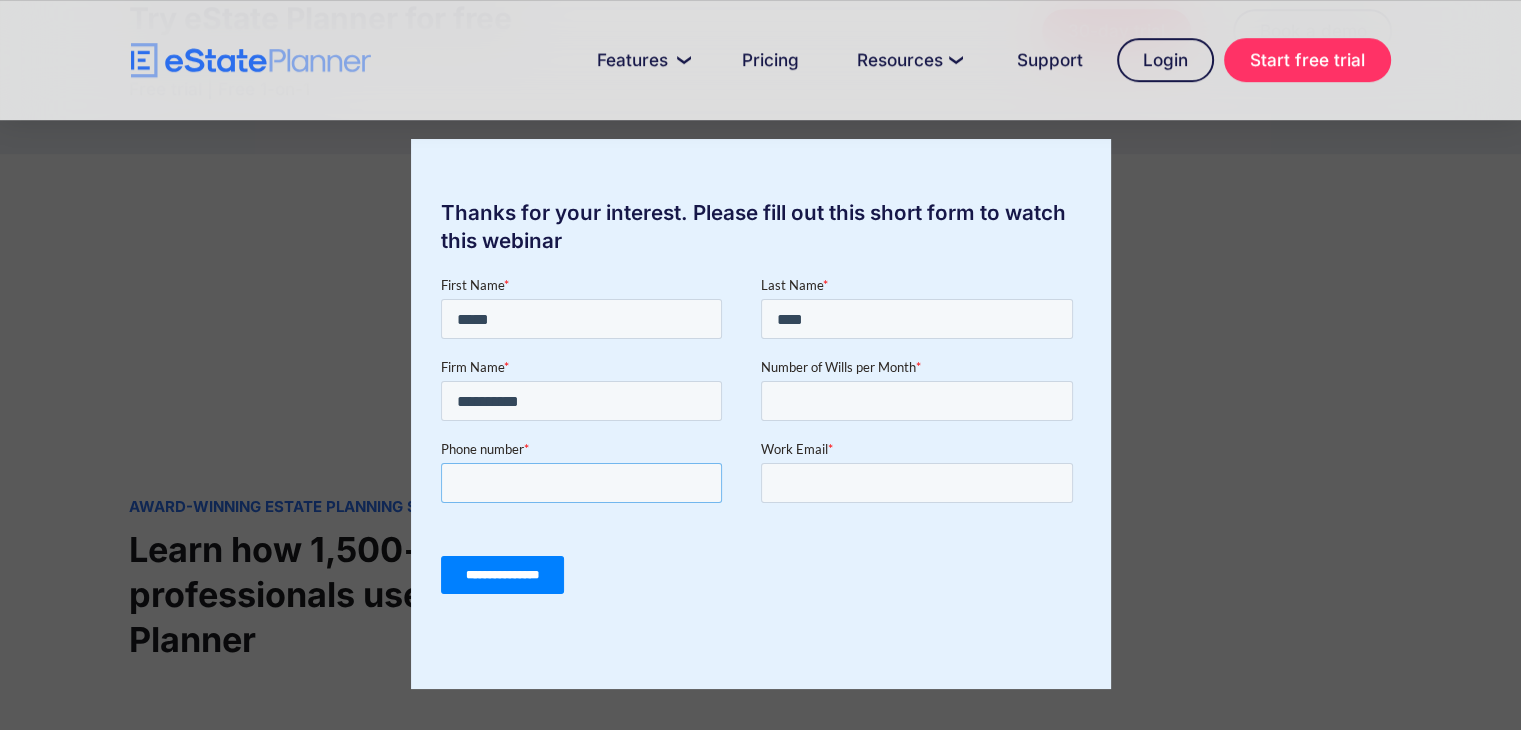 click on "Phone number *" at bounding box center (580, 483) 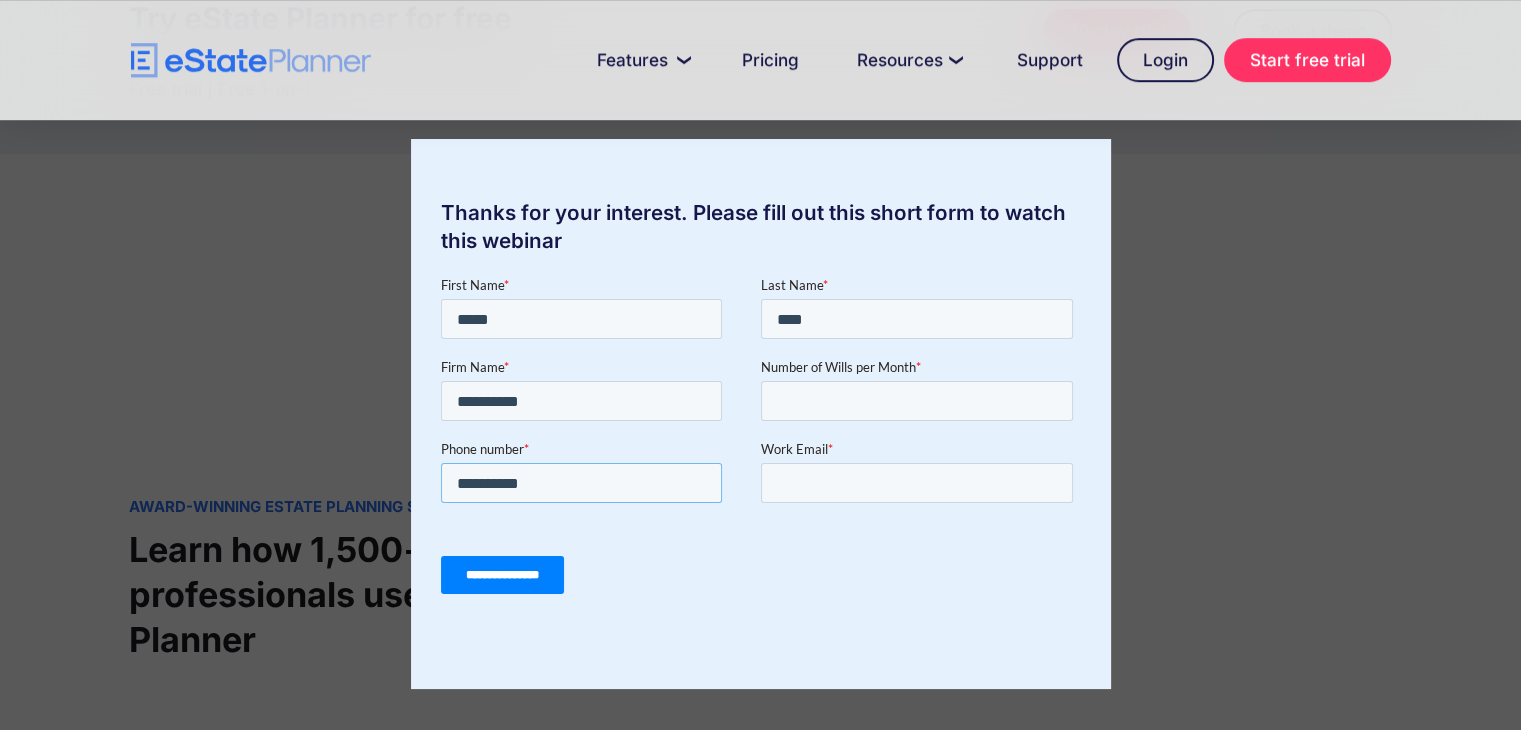 type on "**********" 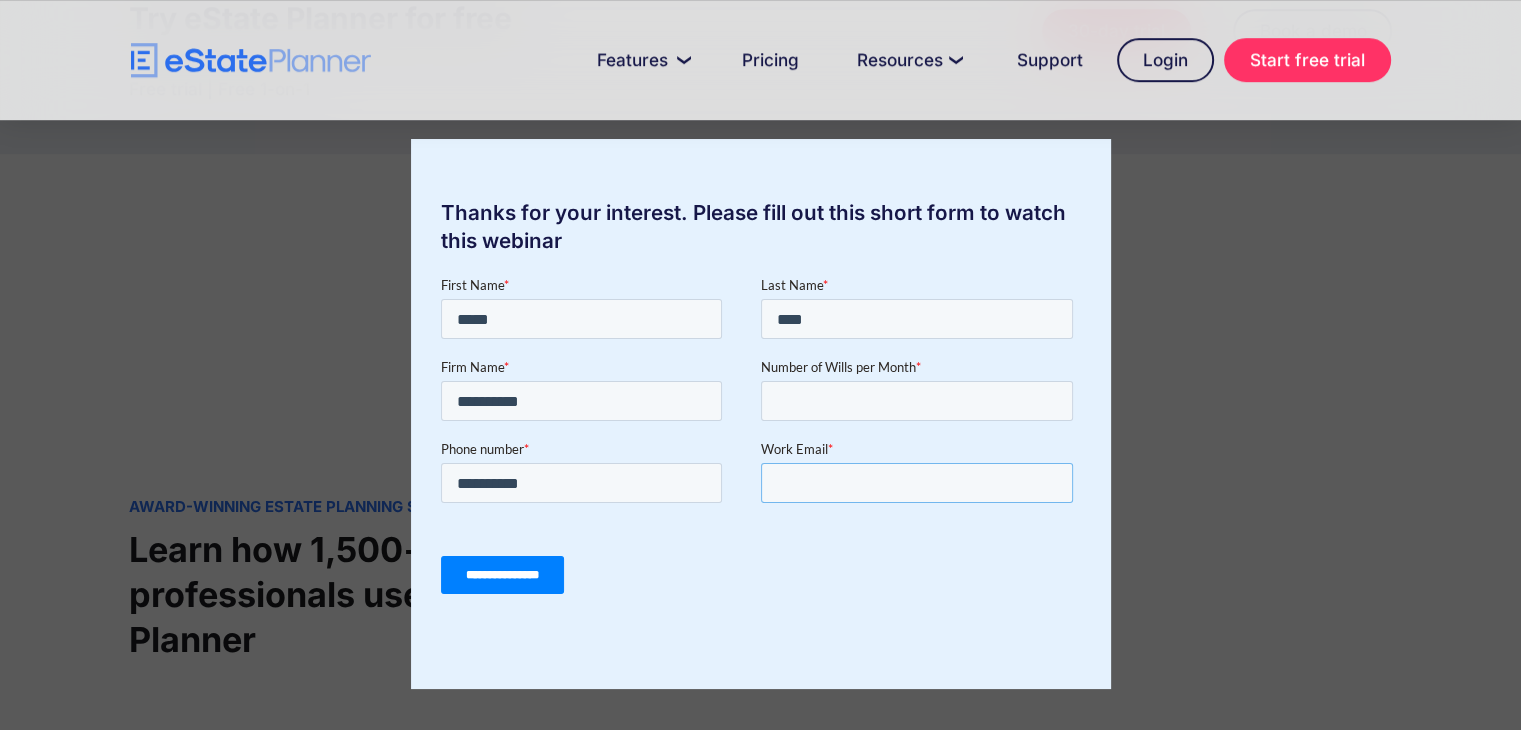 click on "Work Email *" at bounding box center (916, 483) 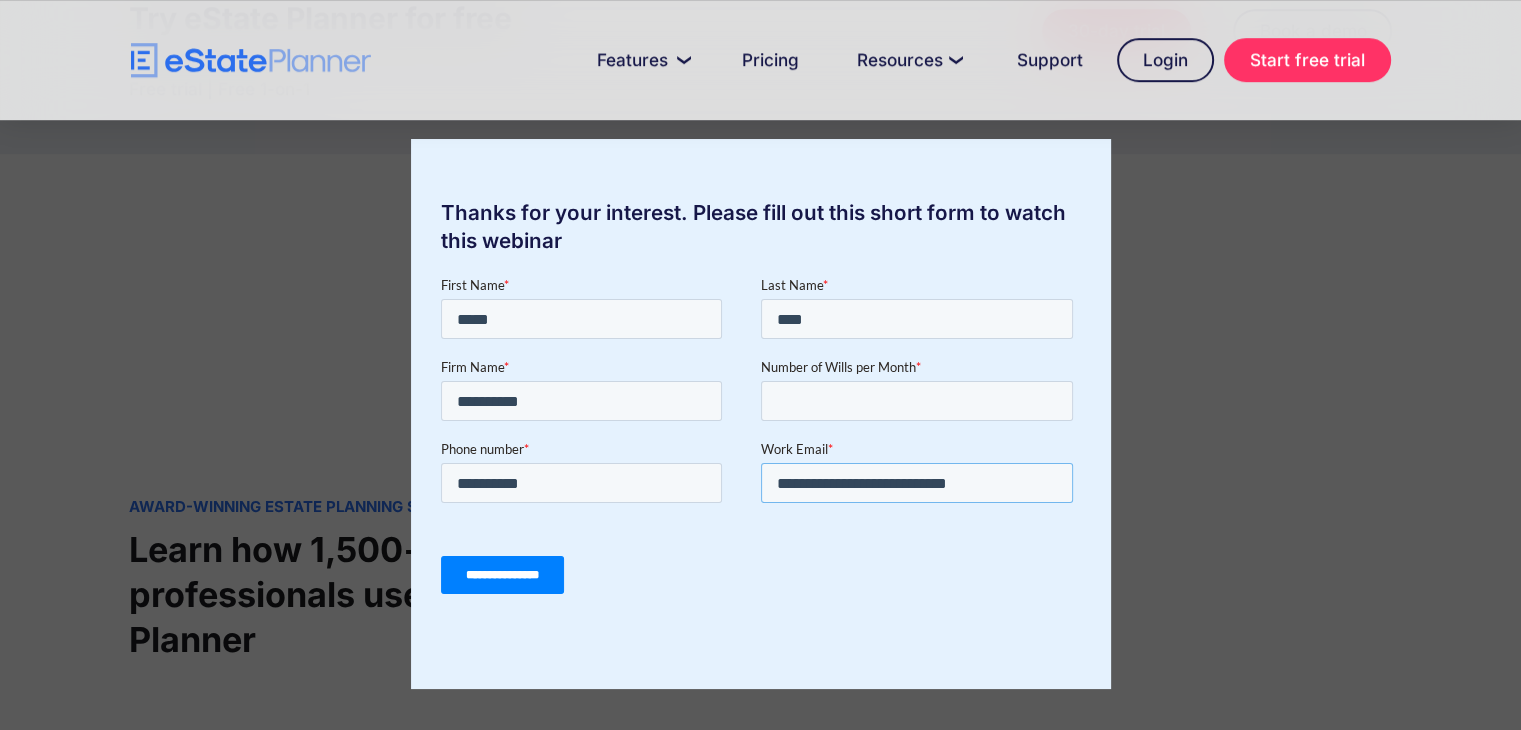 type on "**********" 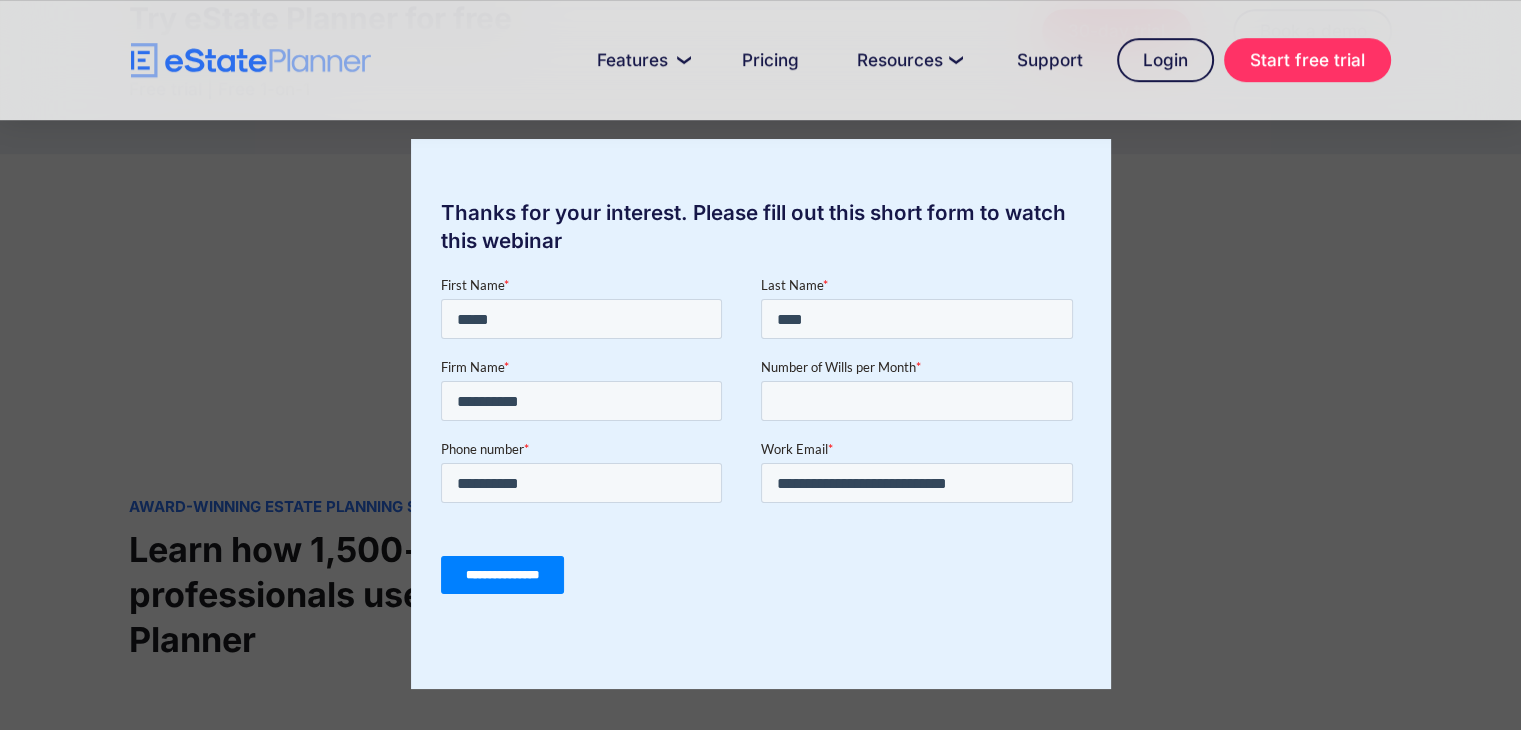 click on "**********" at bounding box center (501, 575) 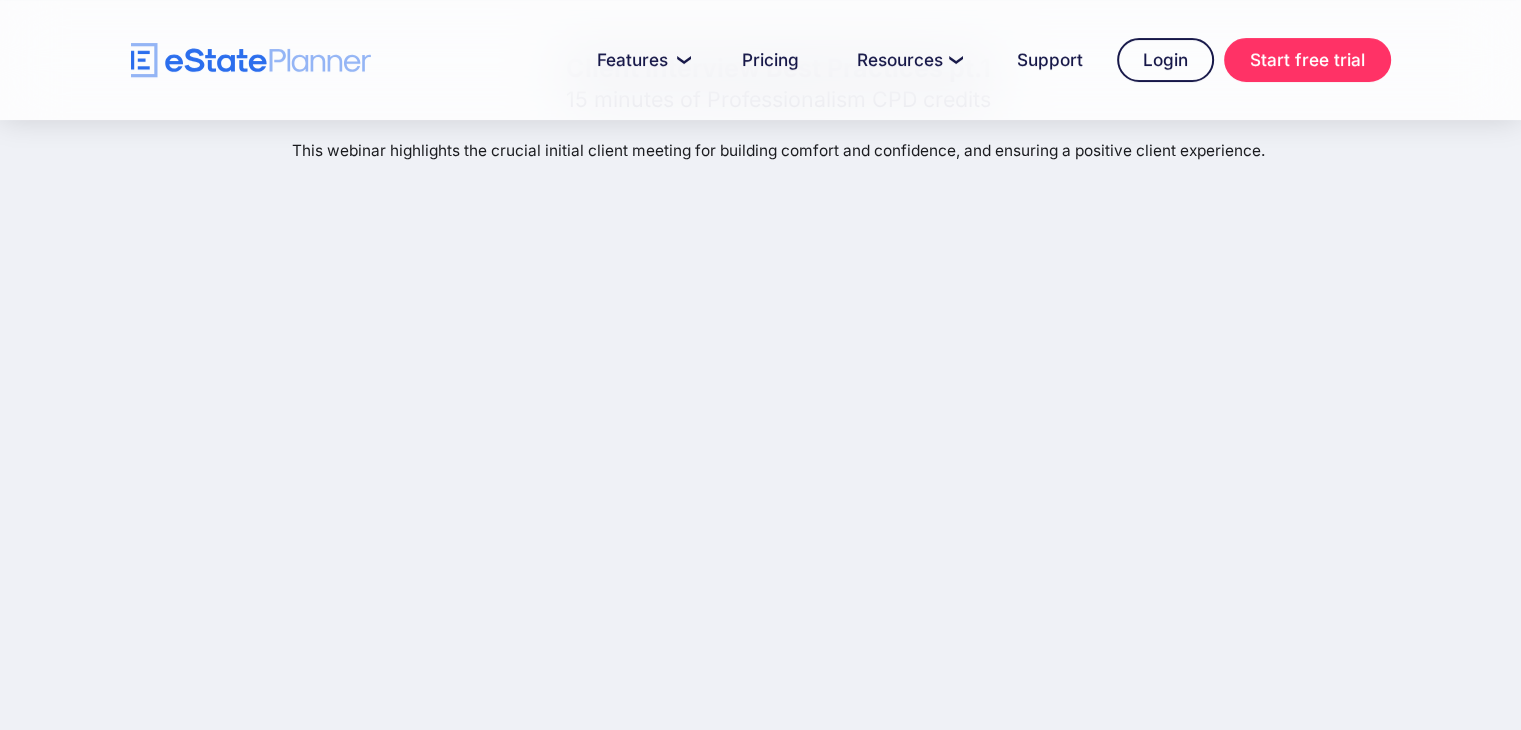 scroll, scrollTop: 138, scrollLeft: 0, axis: vertical 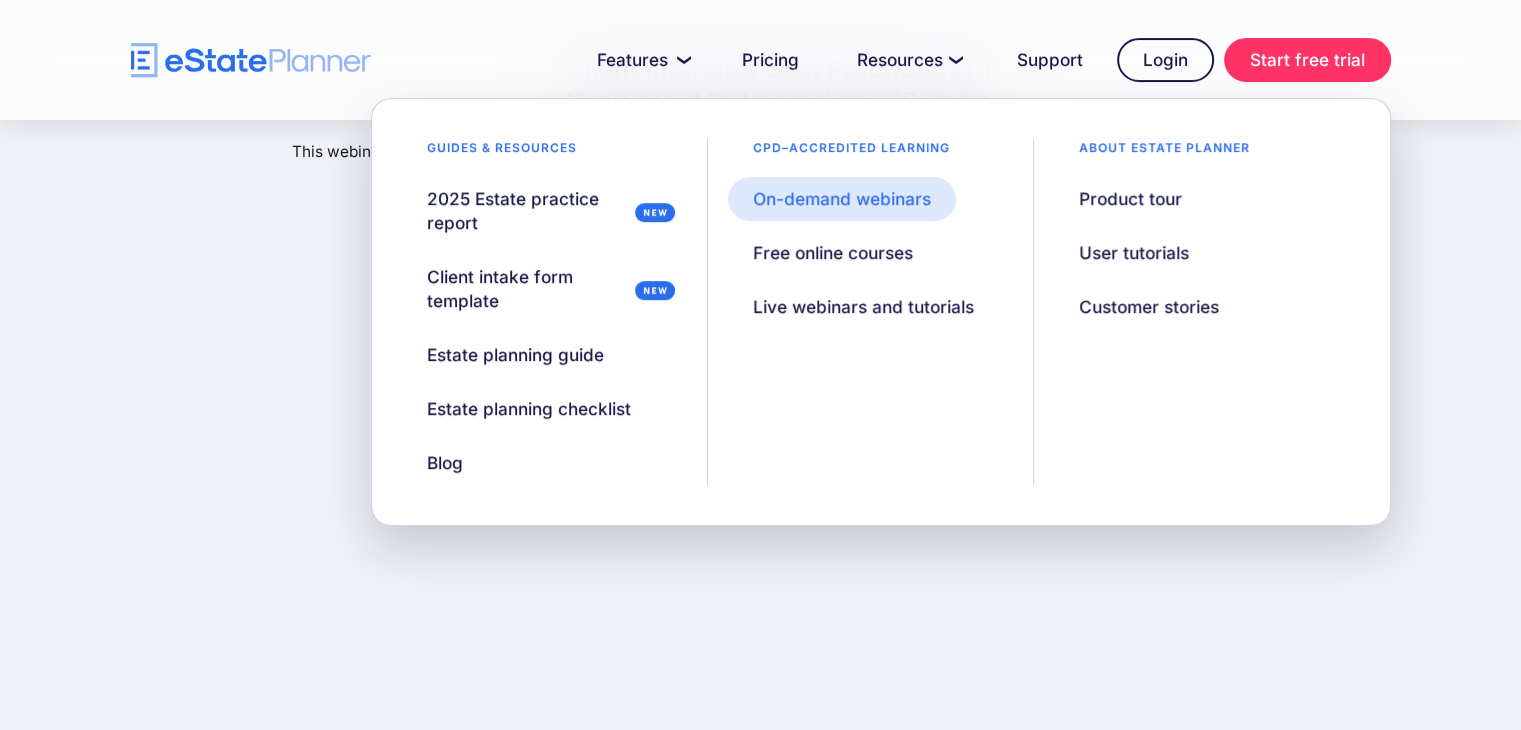 click on "On-demand webinars" at bounding box center [842, 199] 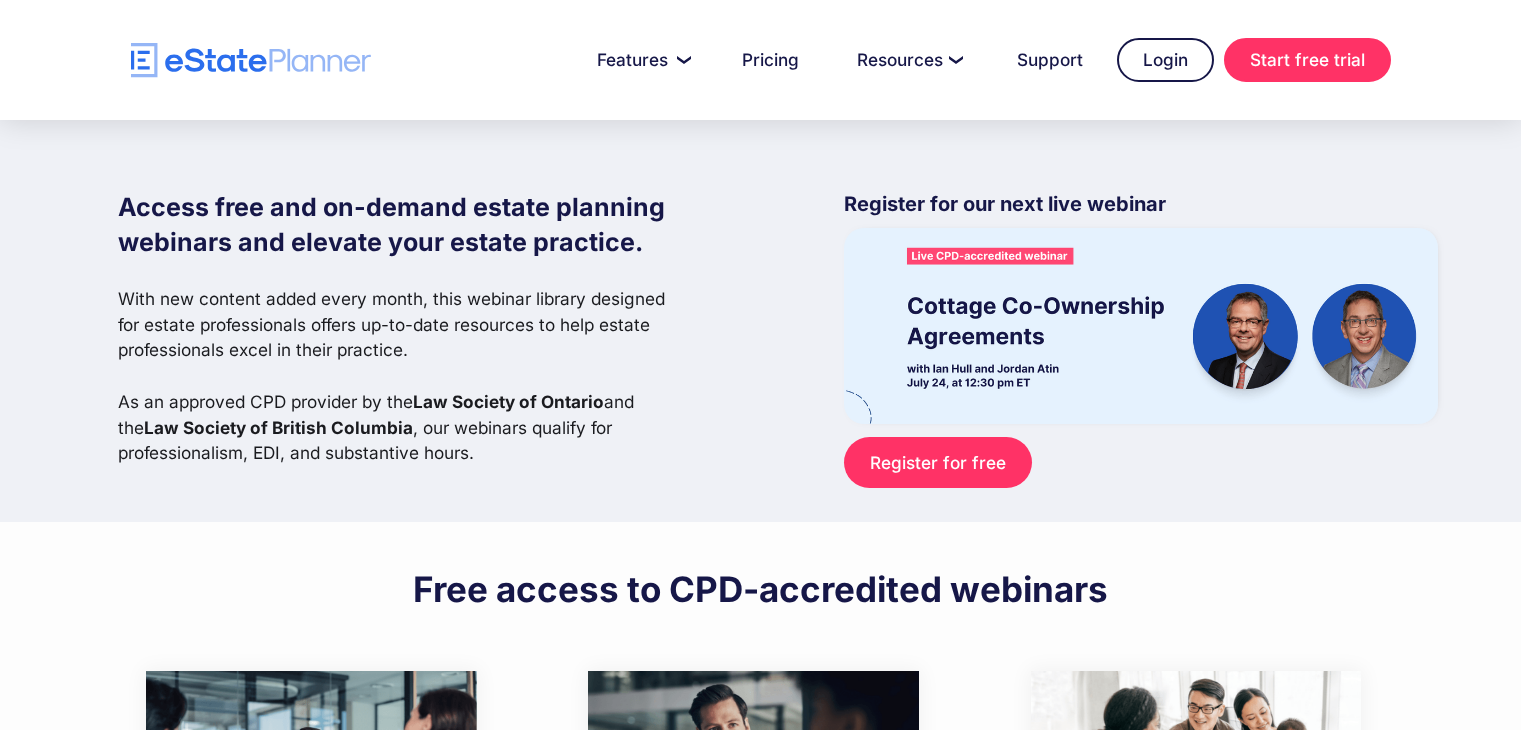 scroll, scrollTop: 0, scrollLeft: 0, axis: both 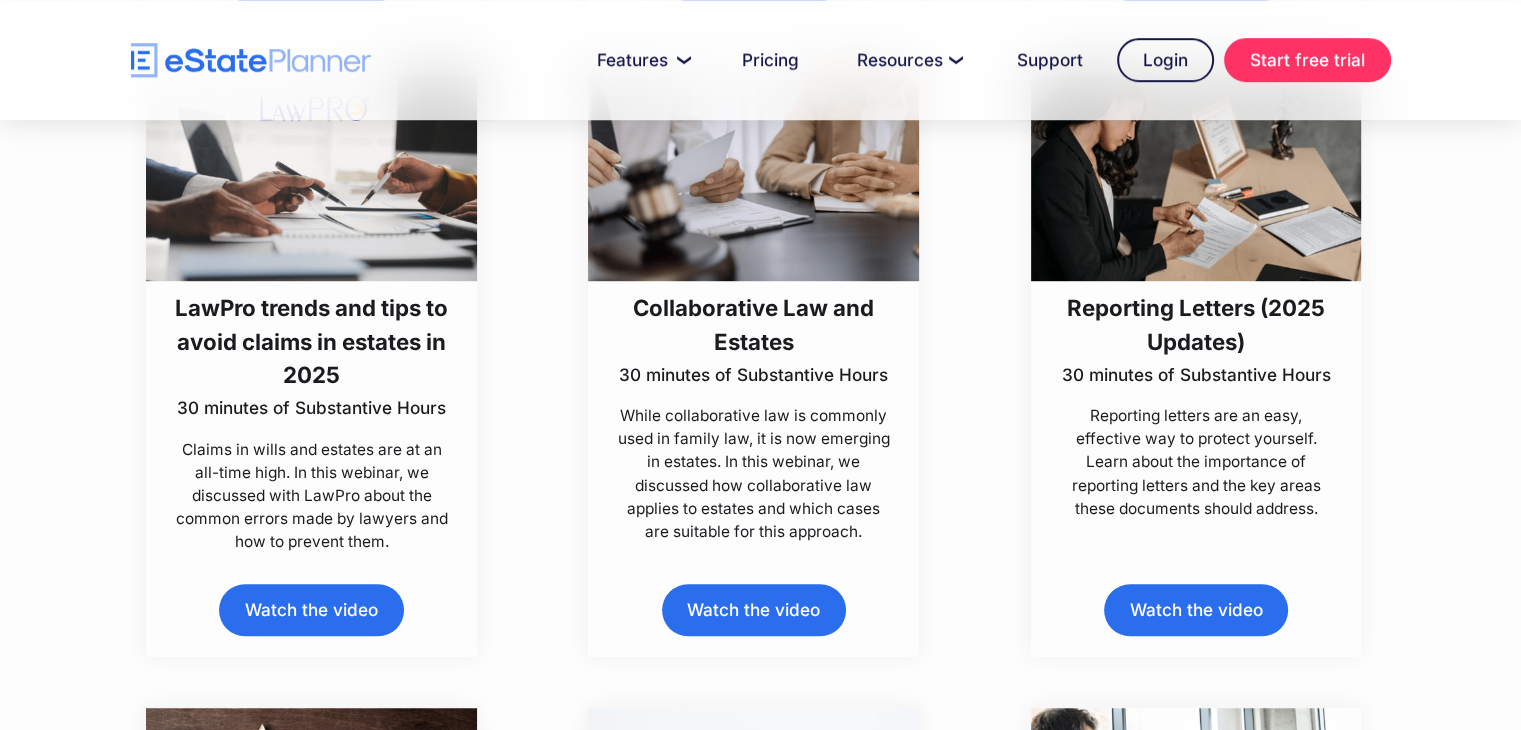 click on "Watch the video" at bounding box center [311, 609] 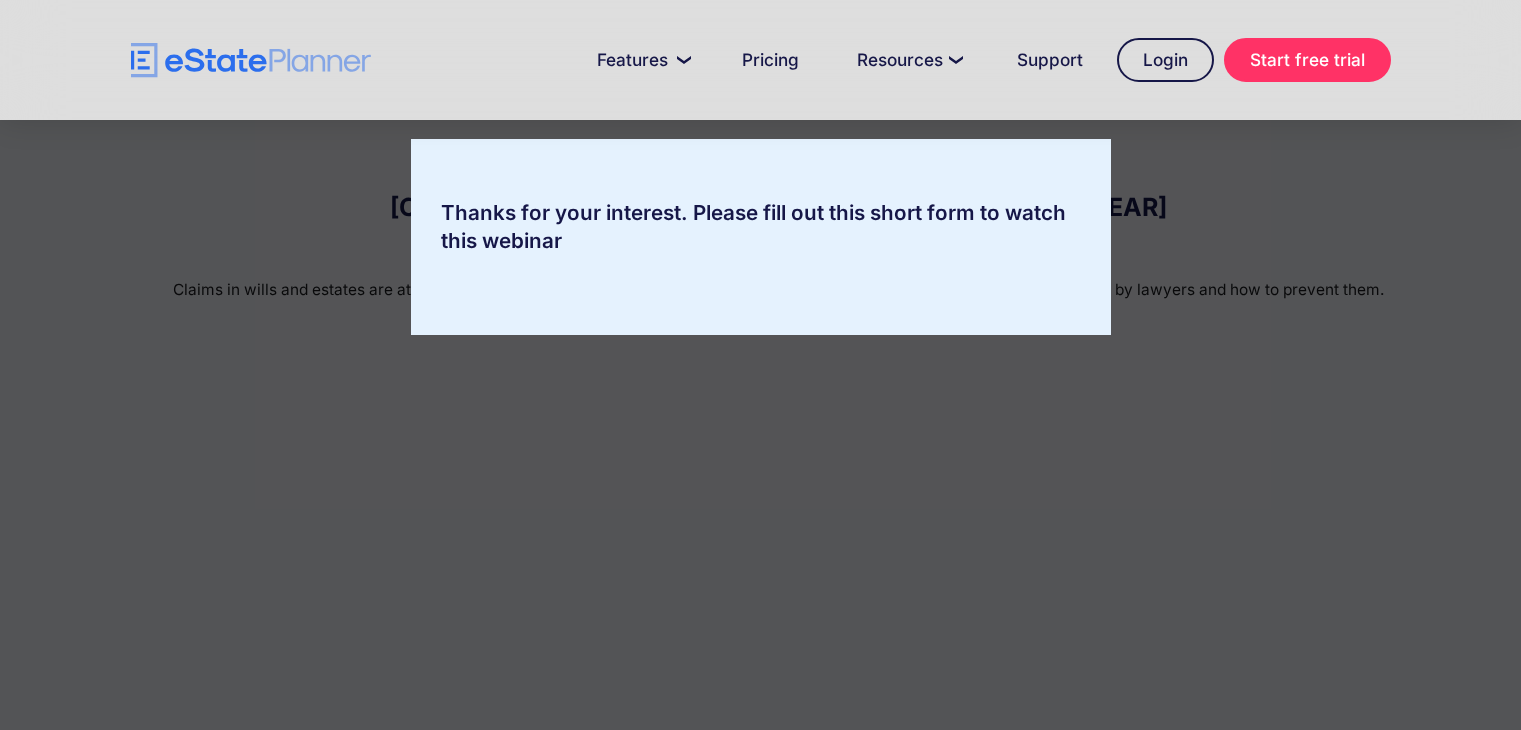 scroll, scrollTop: 0, scrollLeft: 0, axis: both 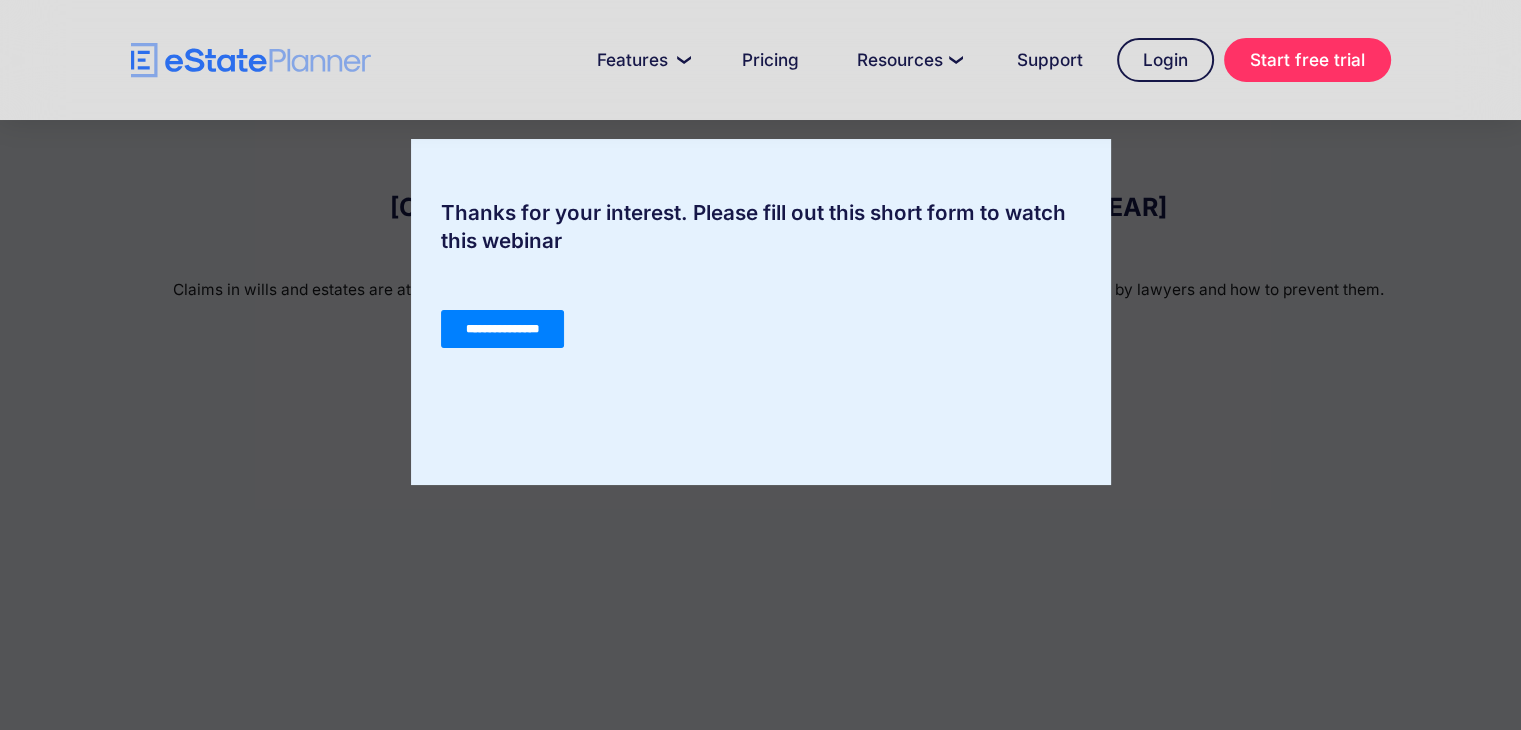 click on "**********" at bounding box center [501, 329] 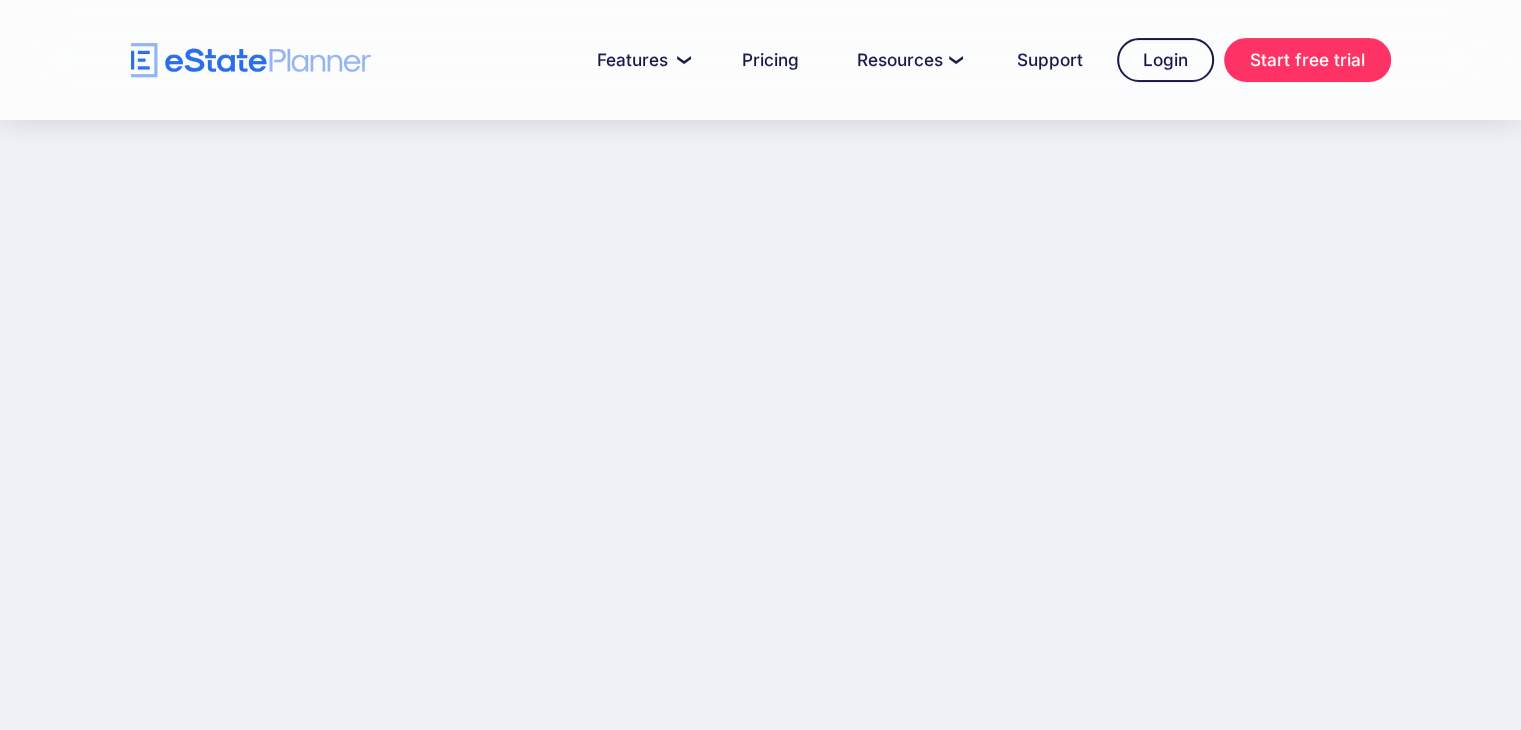 scroll, scrollTop: 390, scrollLeft: 0, axis: vertical 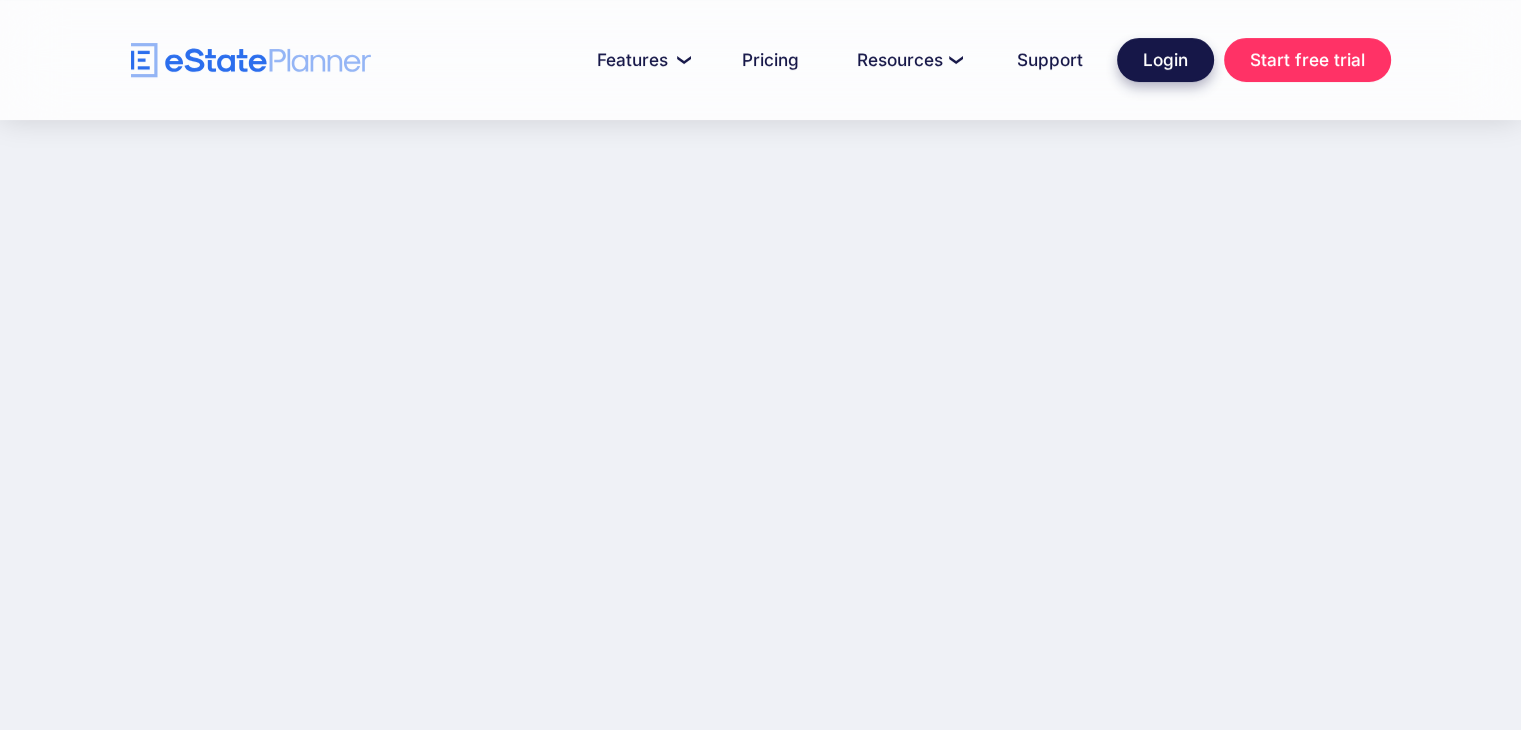 click on "Login" at bounding box center (1165, 60) 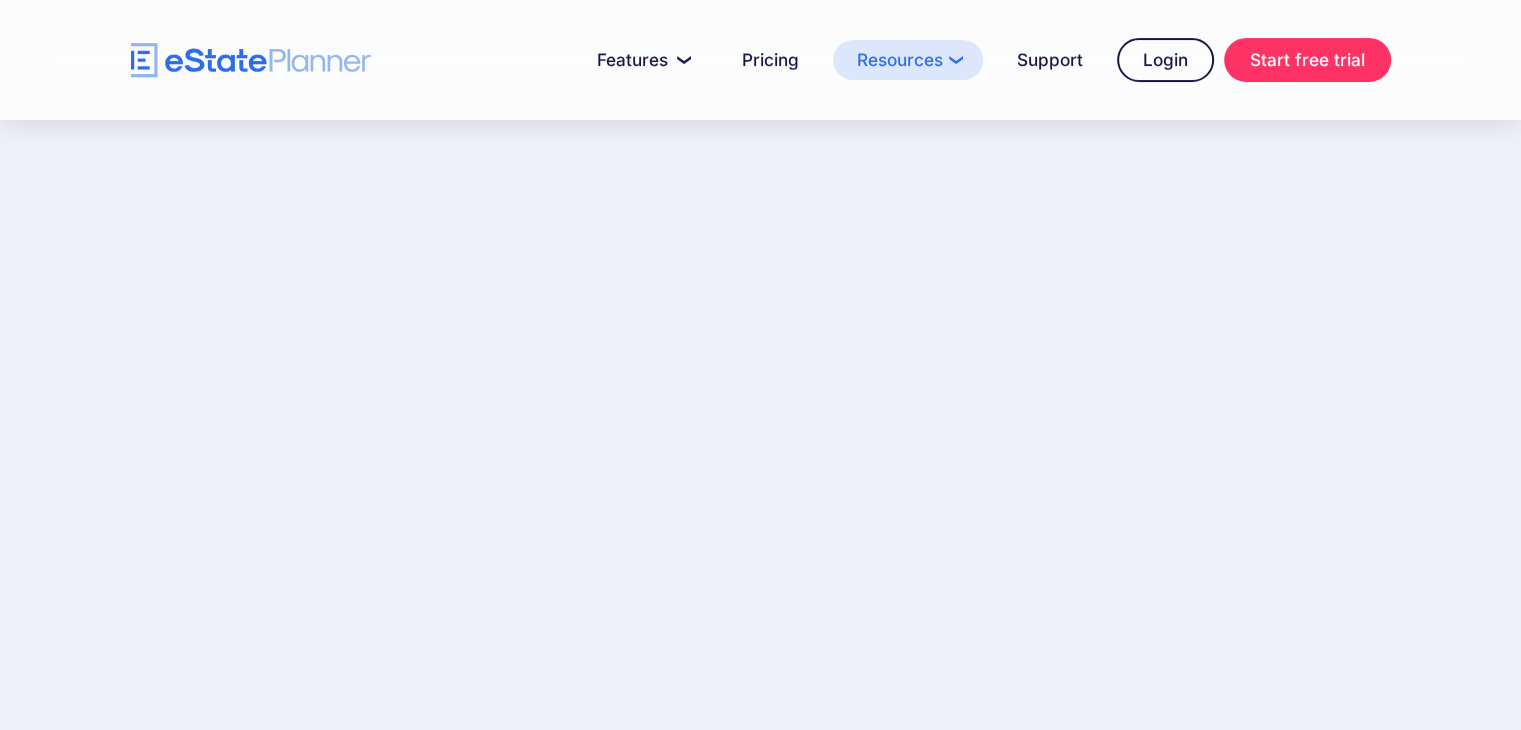 drag, startPoint x: 1192, startPoint y: 61, endPoint x: 952, endPoint y: 75, distance: 240.40799 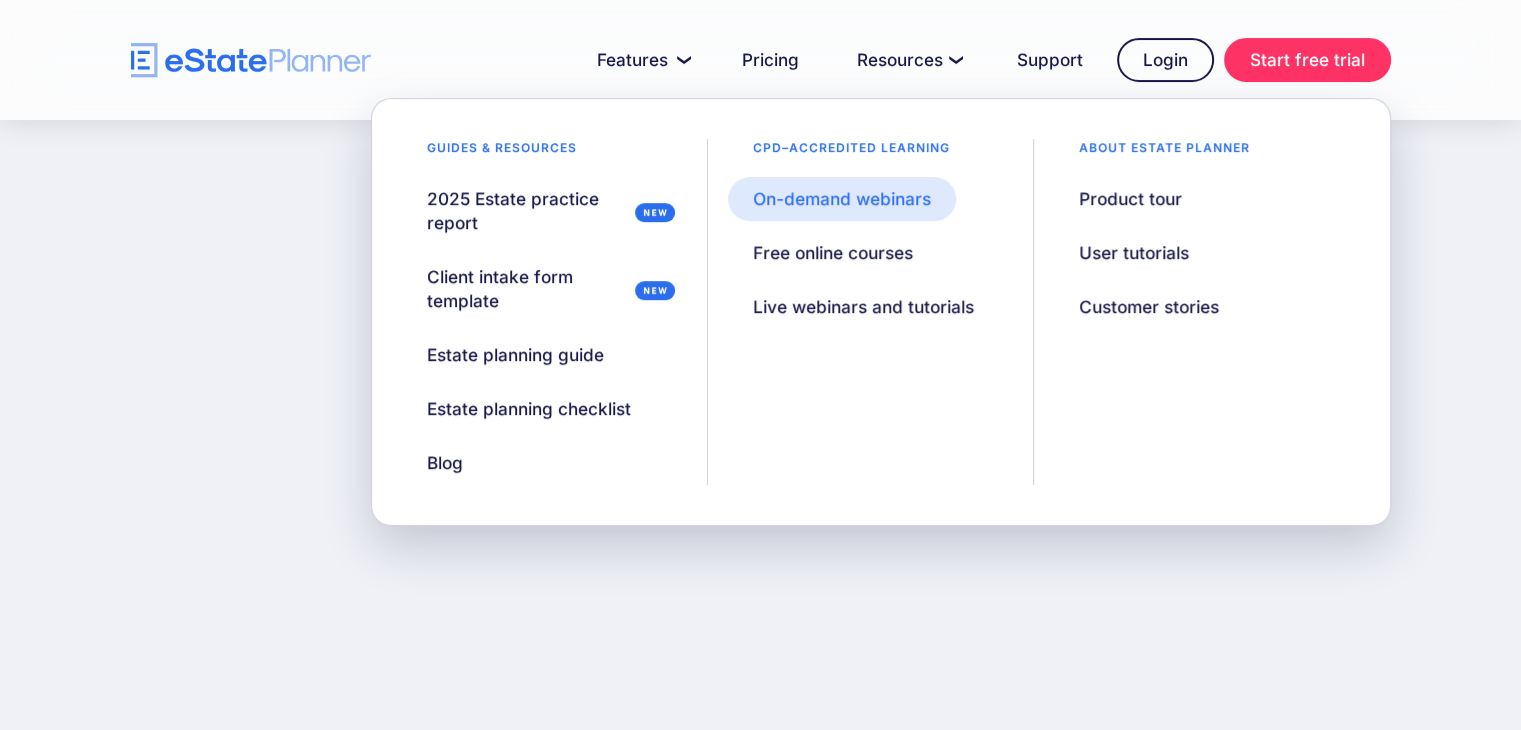 click on "On-demand webinars" at bounding box center [842, 199] 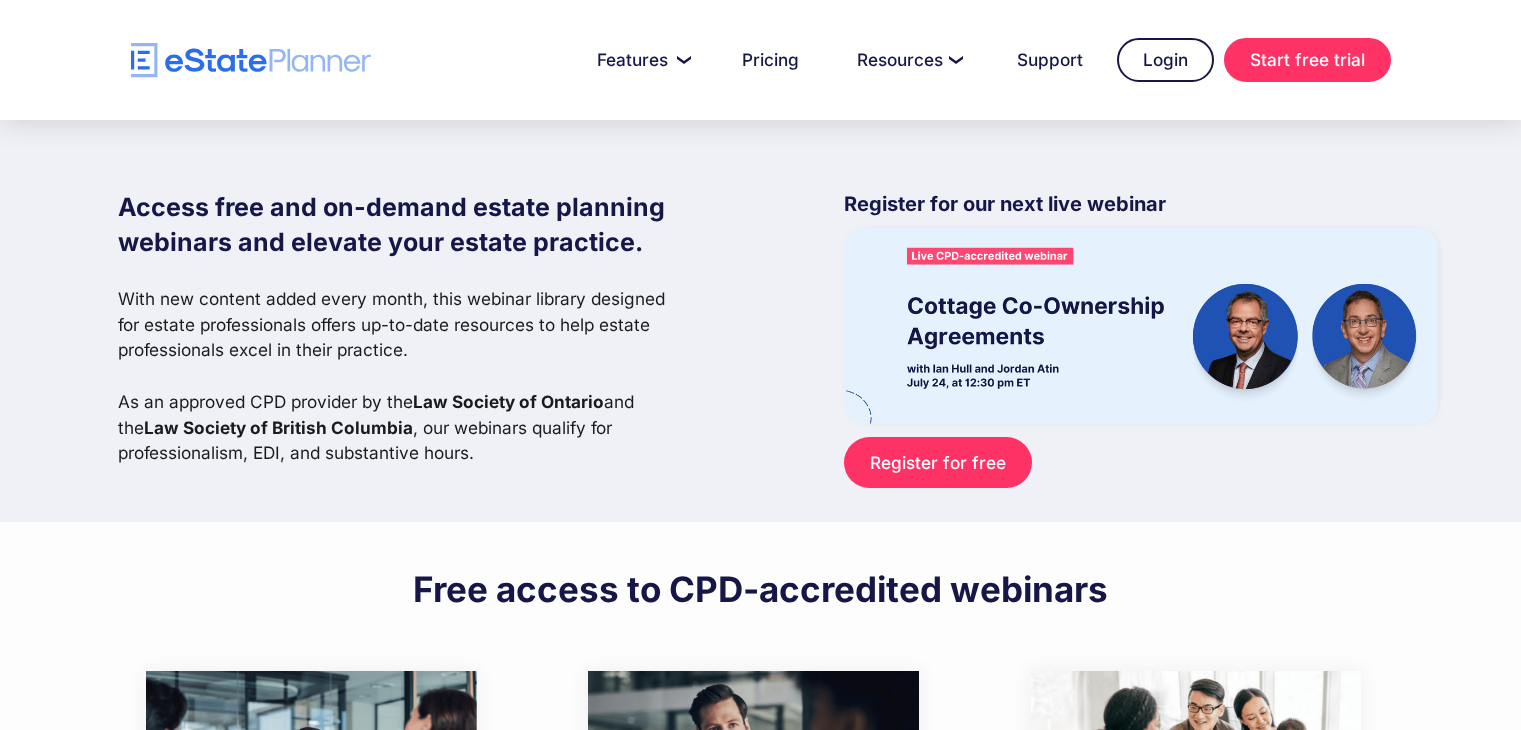 scroll, scrollTop: 0, scrollLeft: 0, axis: both 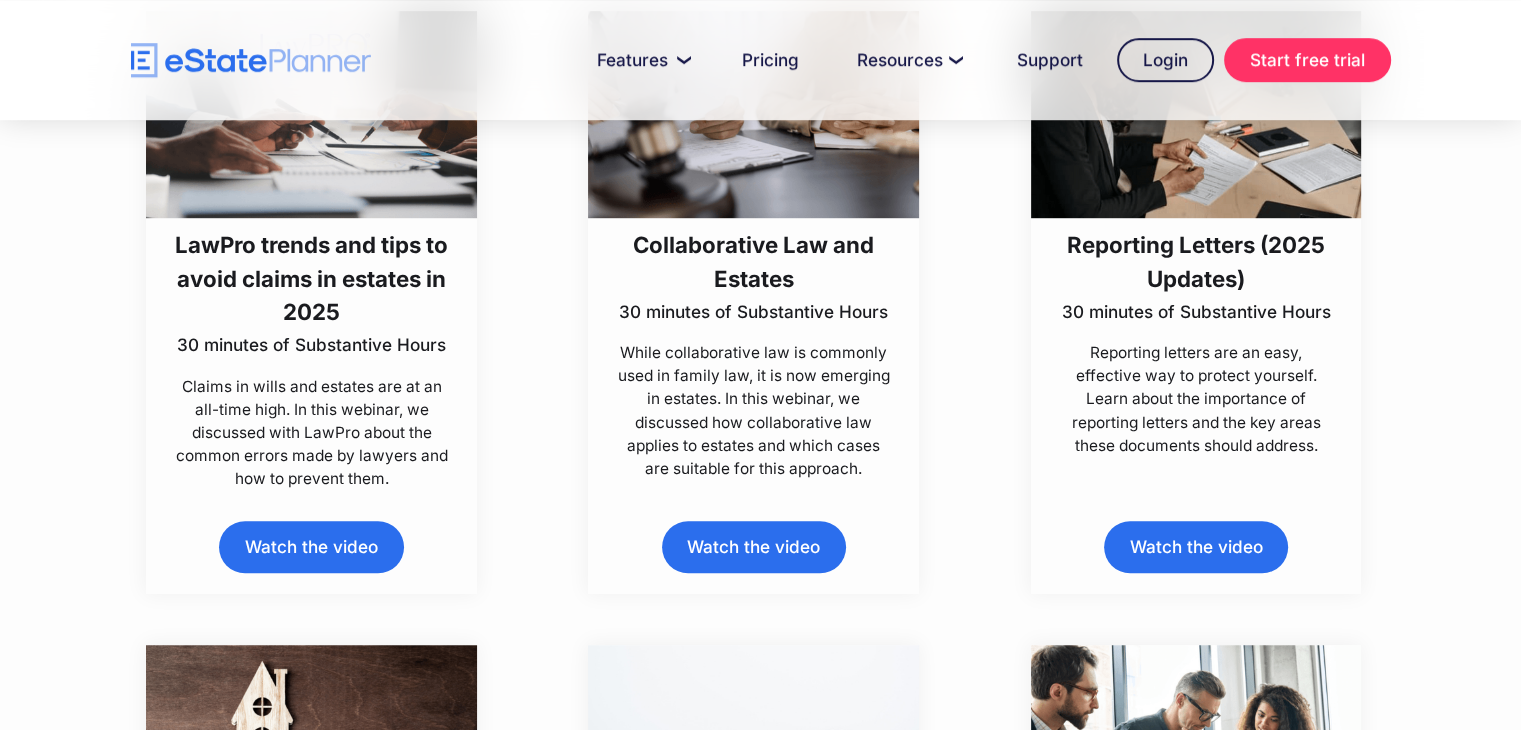 click on "LawPro trends and tips to avoid claims in estates in 2025" at bounding box center (312, 278) 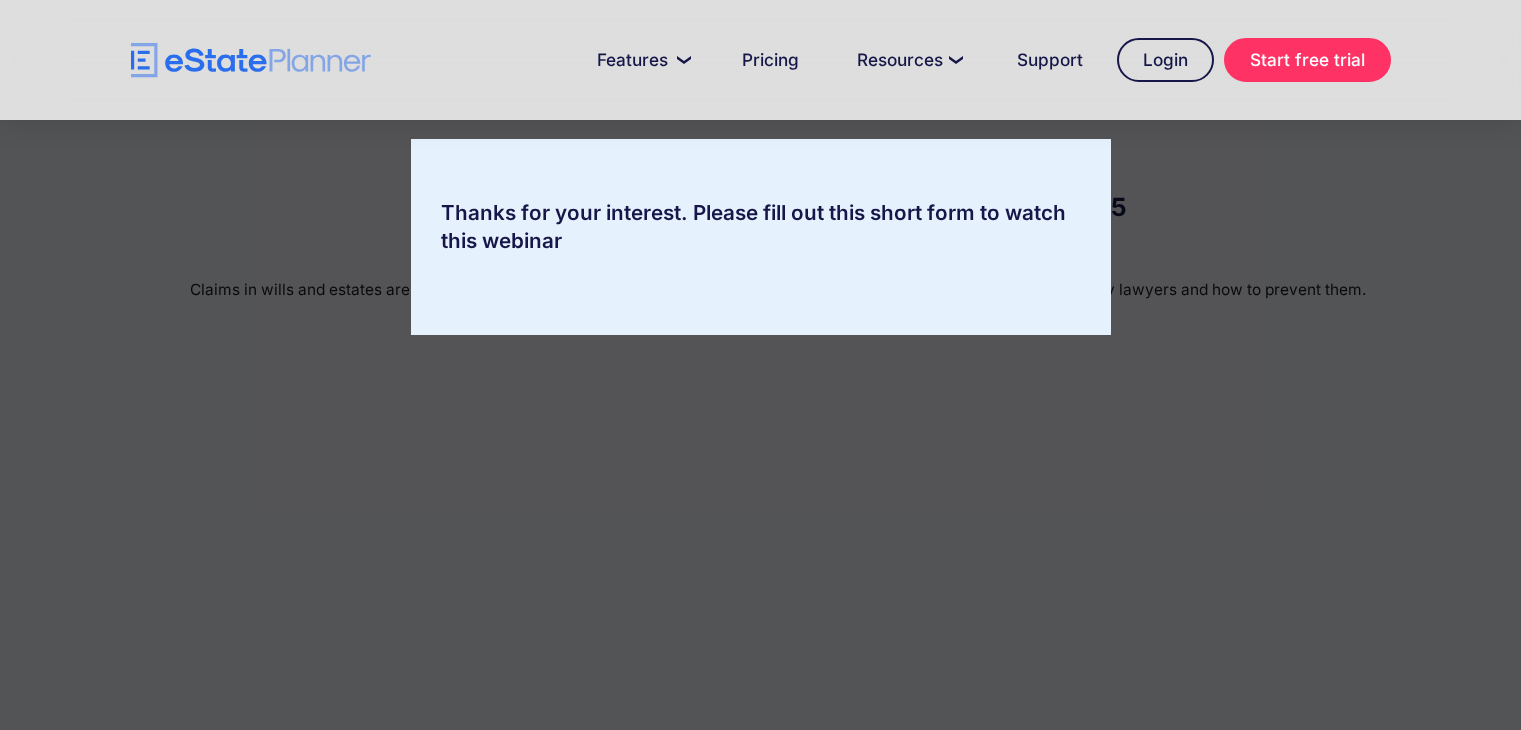 scroll, scrollTop: 0, scrollLeft: 0, axis: both 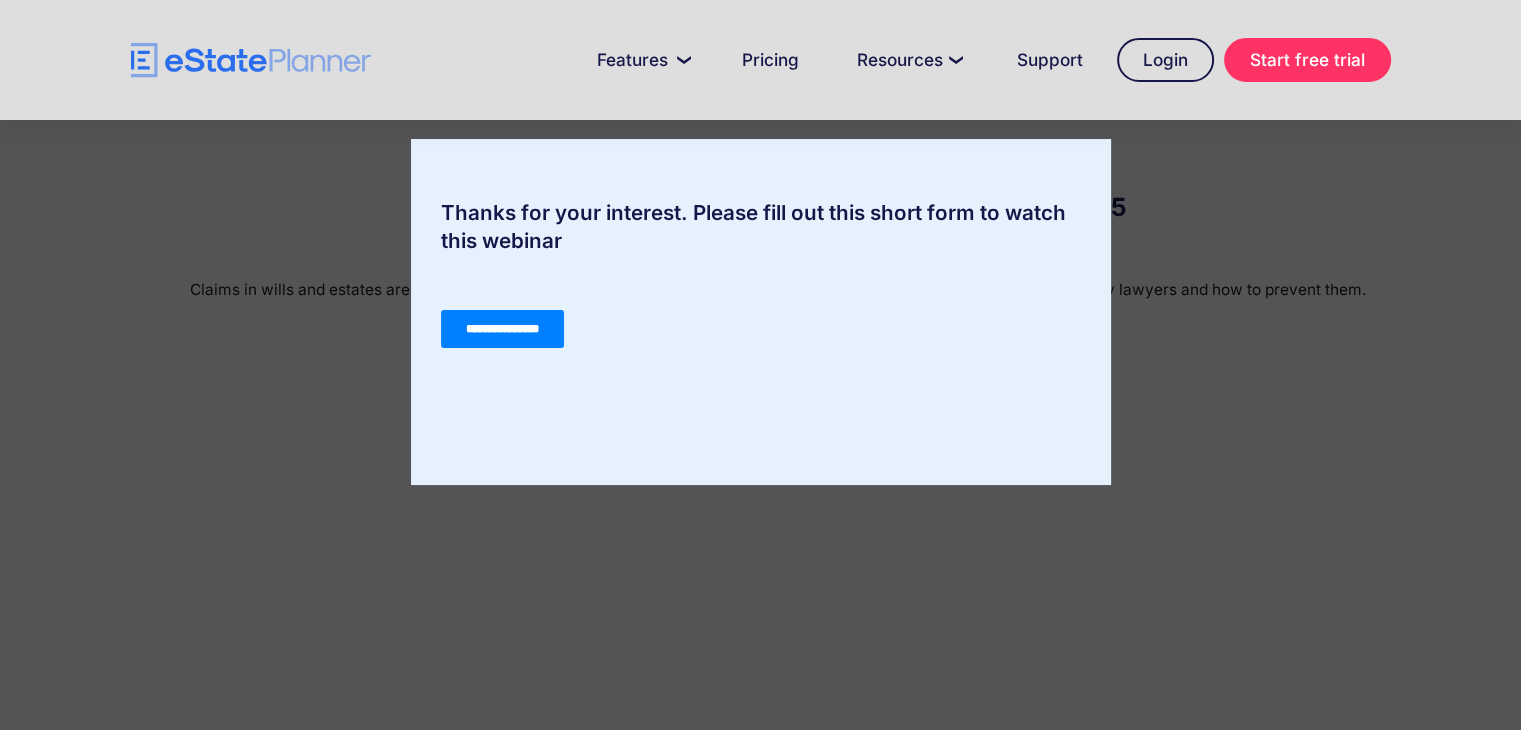 click on "Thanks for your interest. Please fill out this short form to watch this webinar" at bounding box center [761, 227] 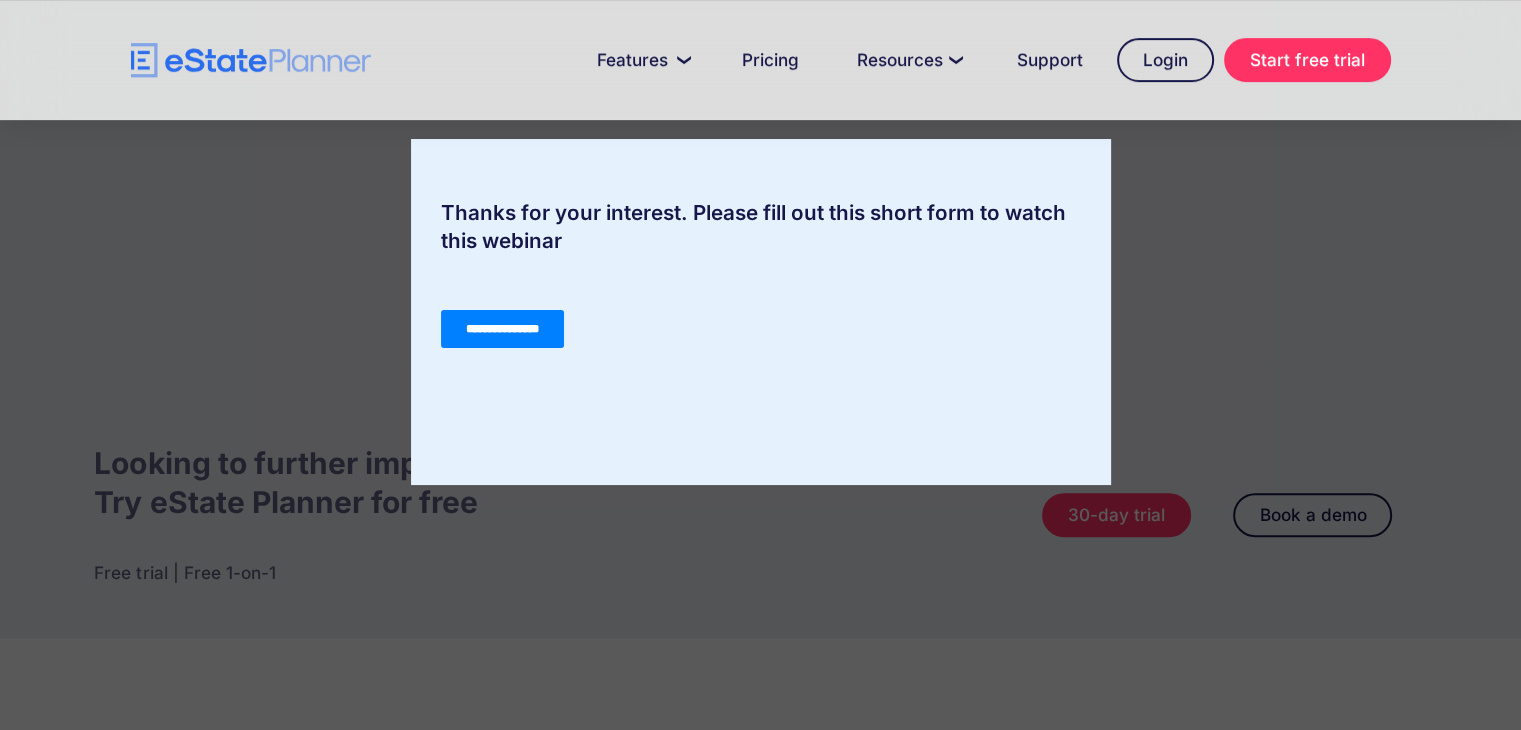 scroll, scrollTop: 764, scrollLeft: 0, axis: vertical 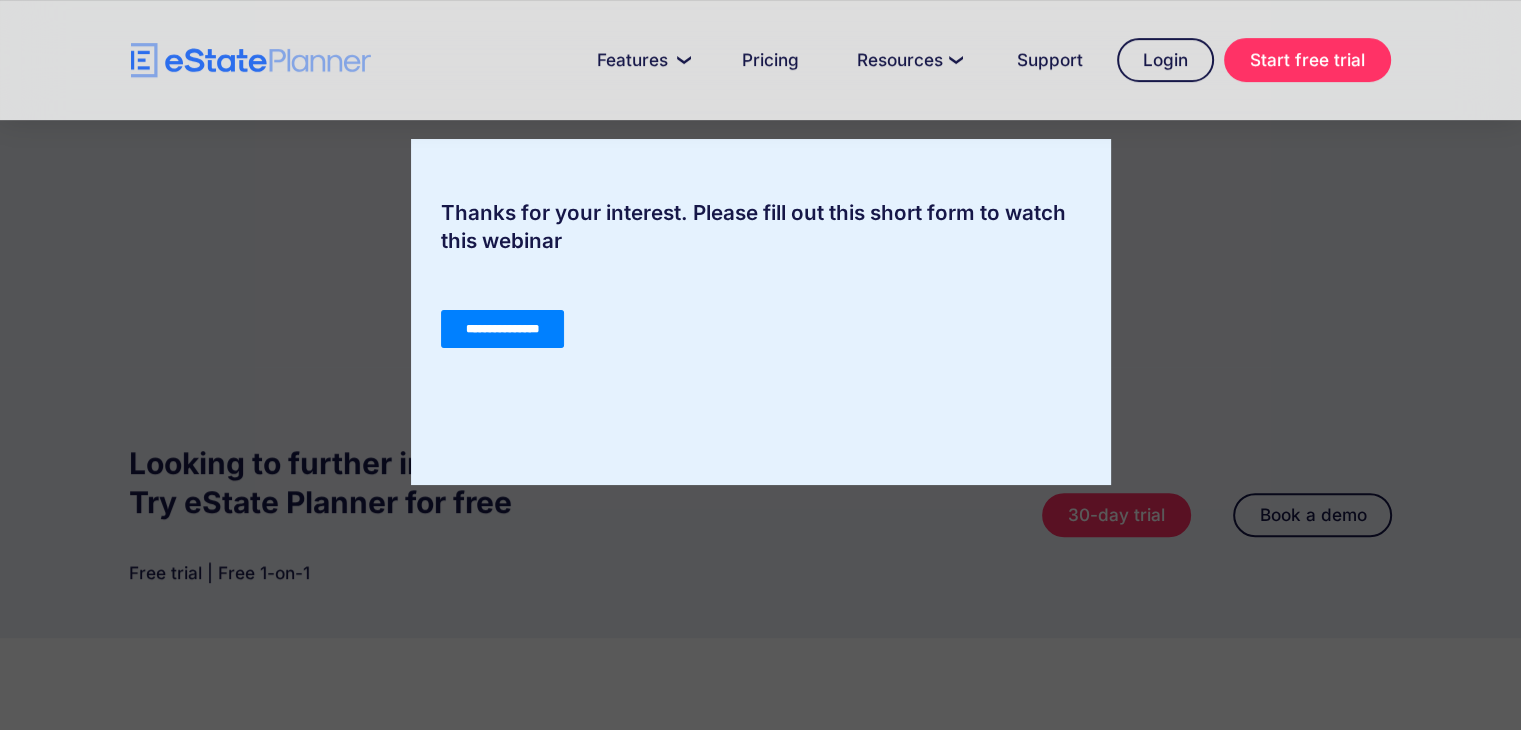 click on "**********" at bounding box center (501, 329) 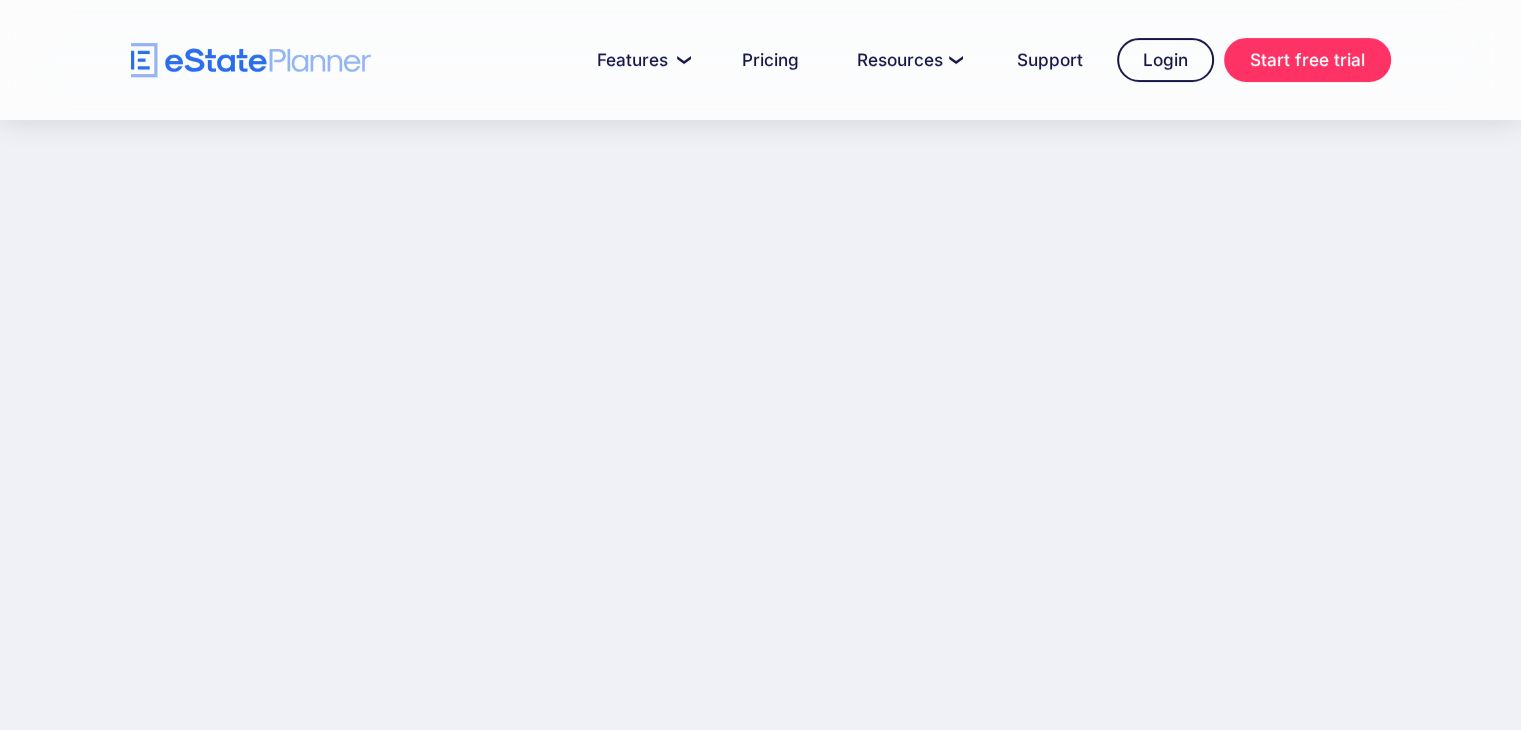 scroll, scrollTop: 295, scrollLeft: 0, axis: vertical 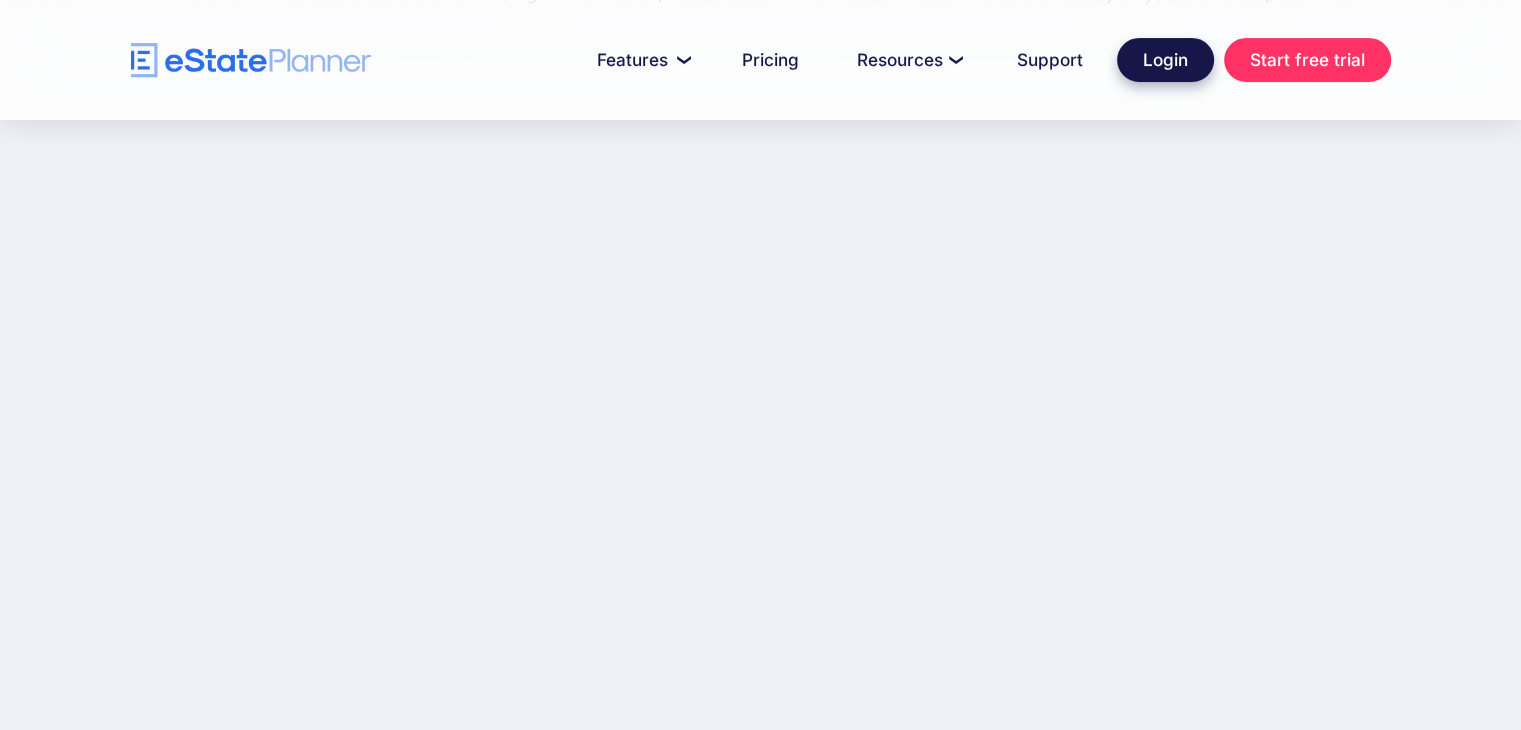 click on "Login" at bounding box center [1165, 60] 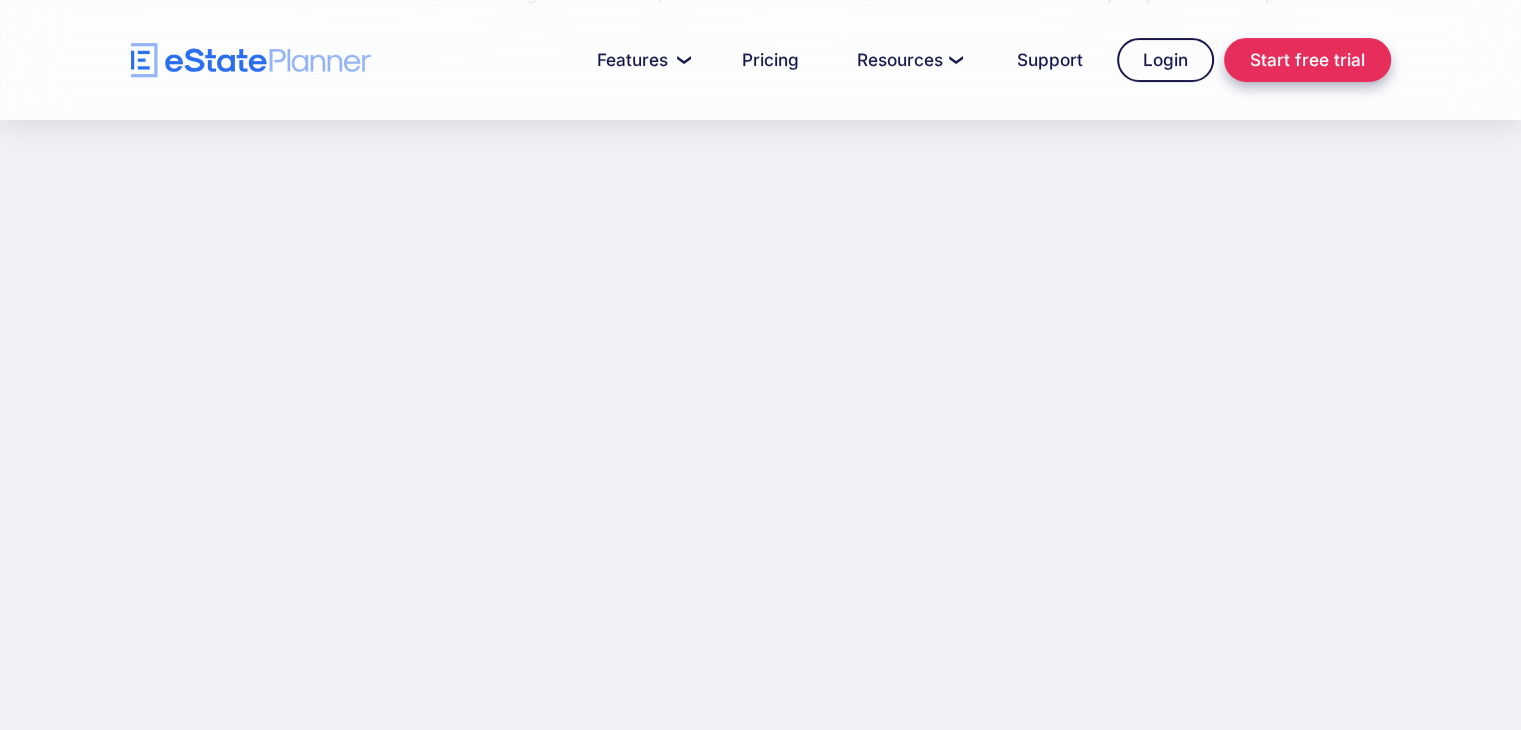 click on "Start free trial" at bounding box center [1307, 60] 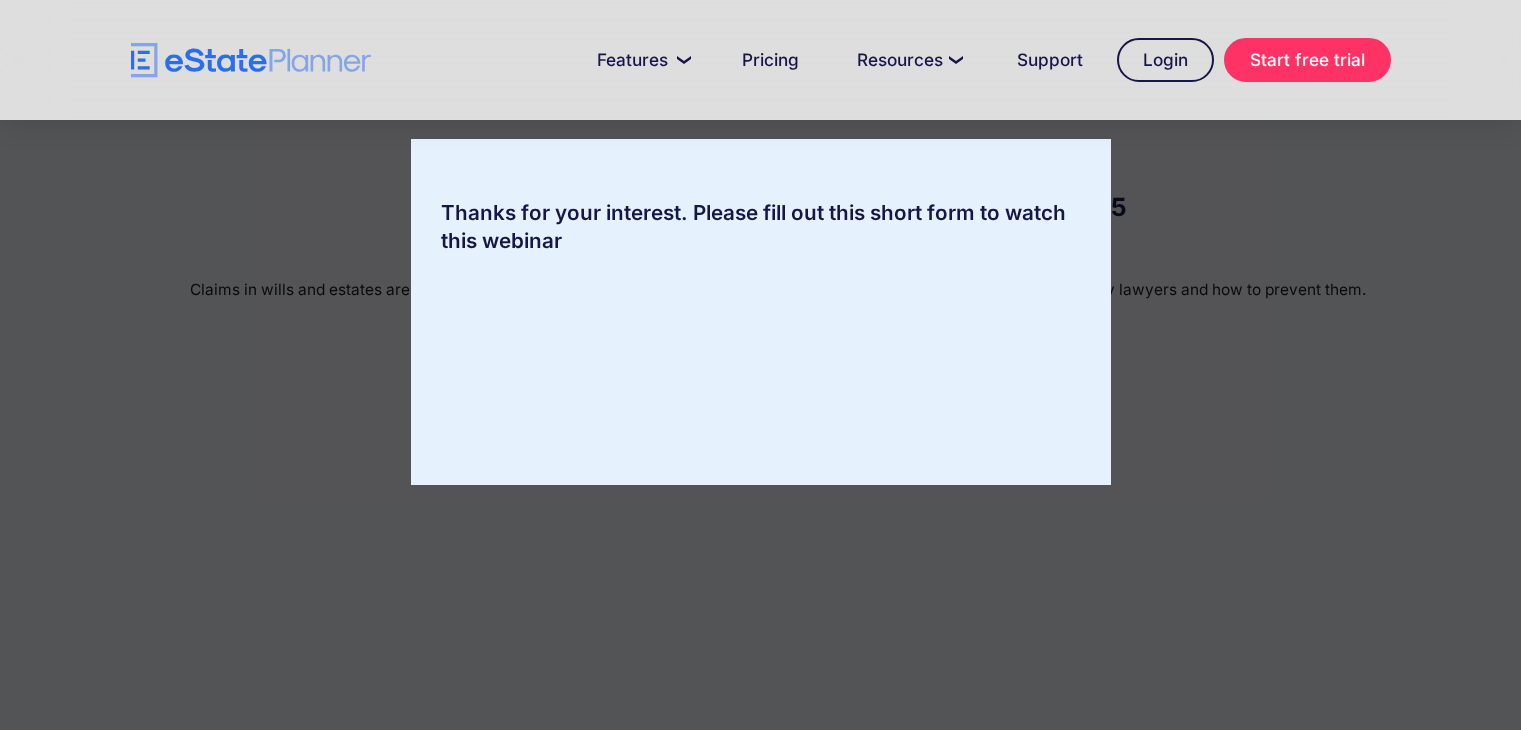 scroll, scrollTop: 295, scrollLeft: 0, axis: vertical 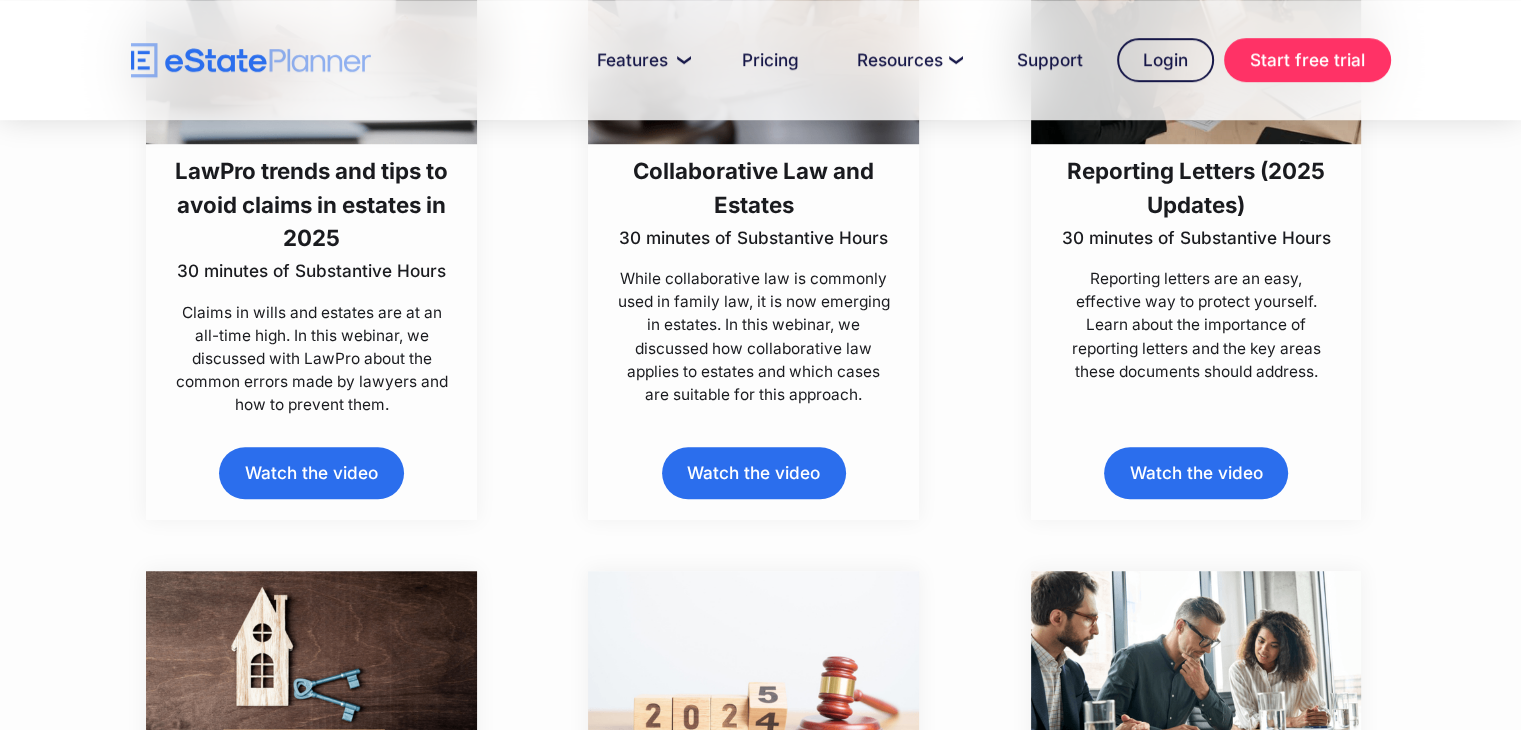 click on "Watch the video" at bounding box center (311, 472) 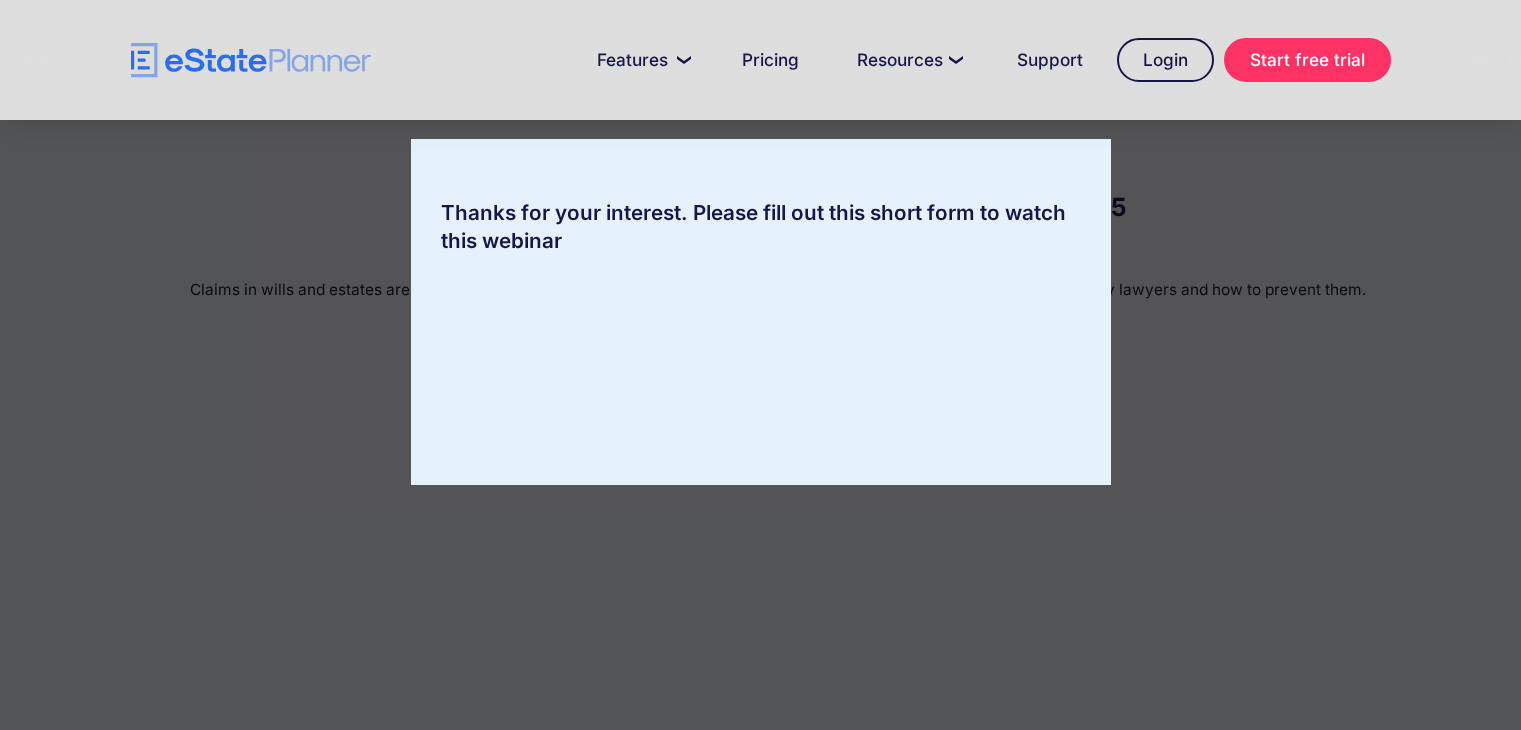 scroll, scrollTop: 0, scrollLeft: 0, axis: both 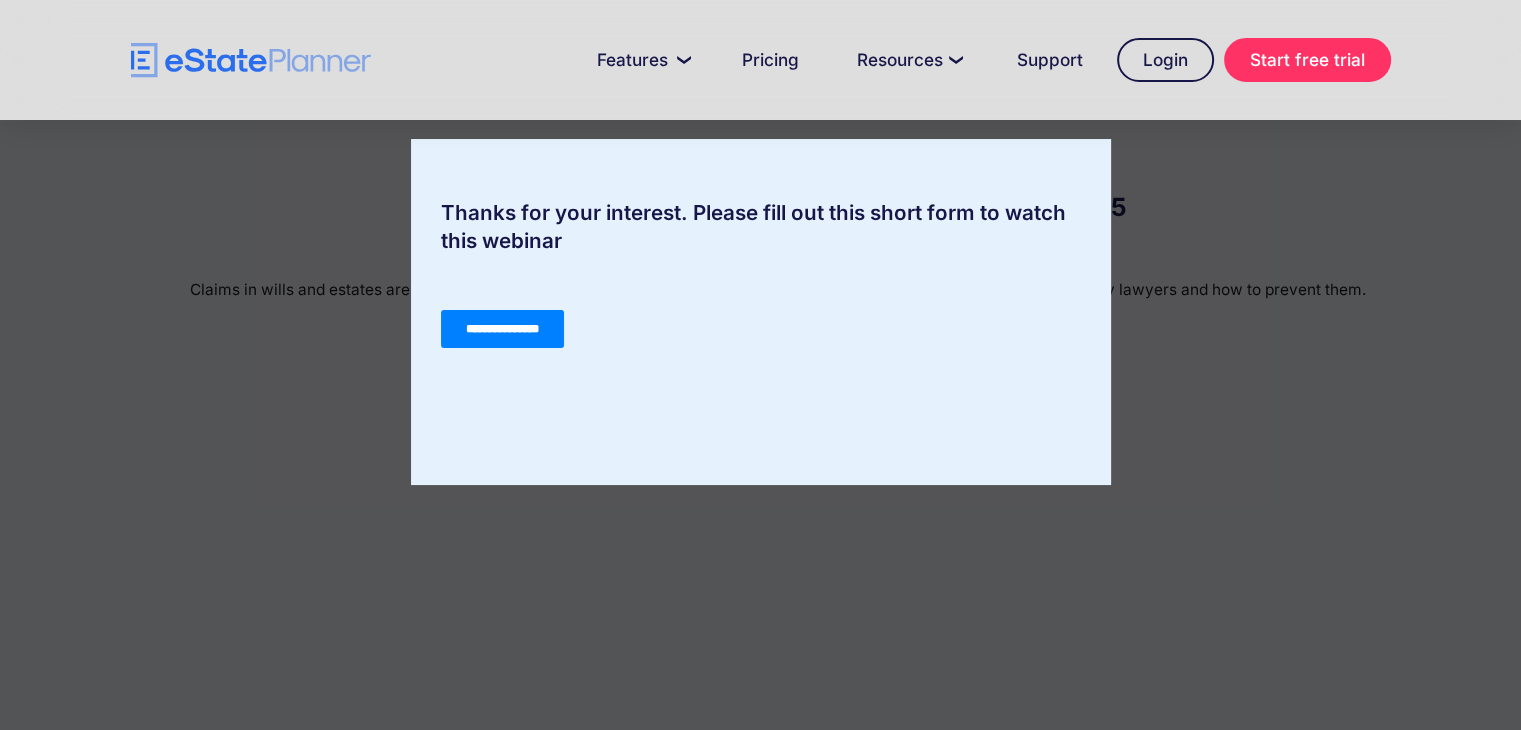 click on "**********" at bounding box center [501, 329] 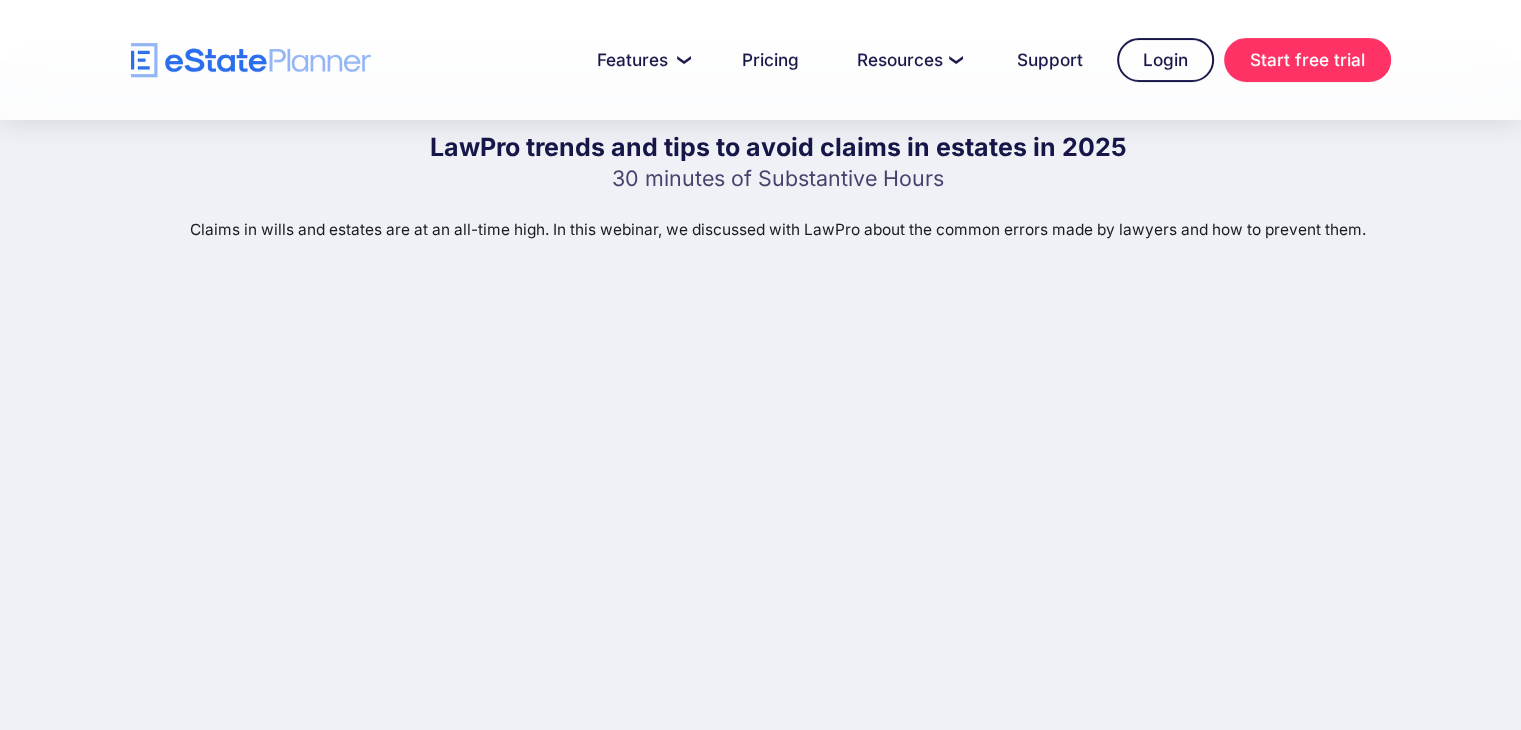 scroll, scrollTop: 0, scrollLeft: 0, axis: both 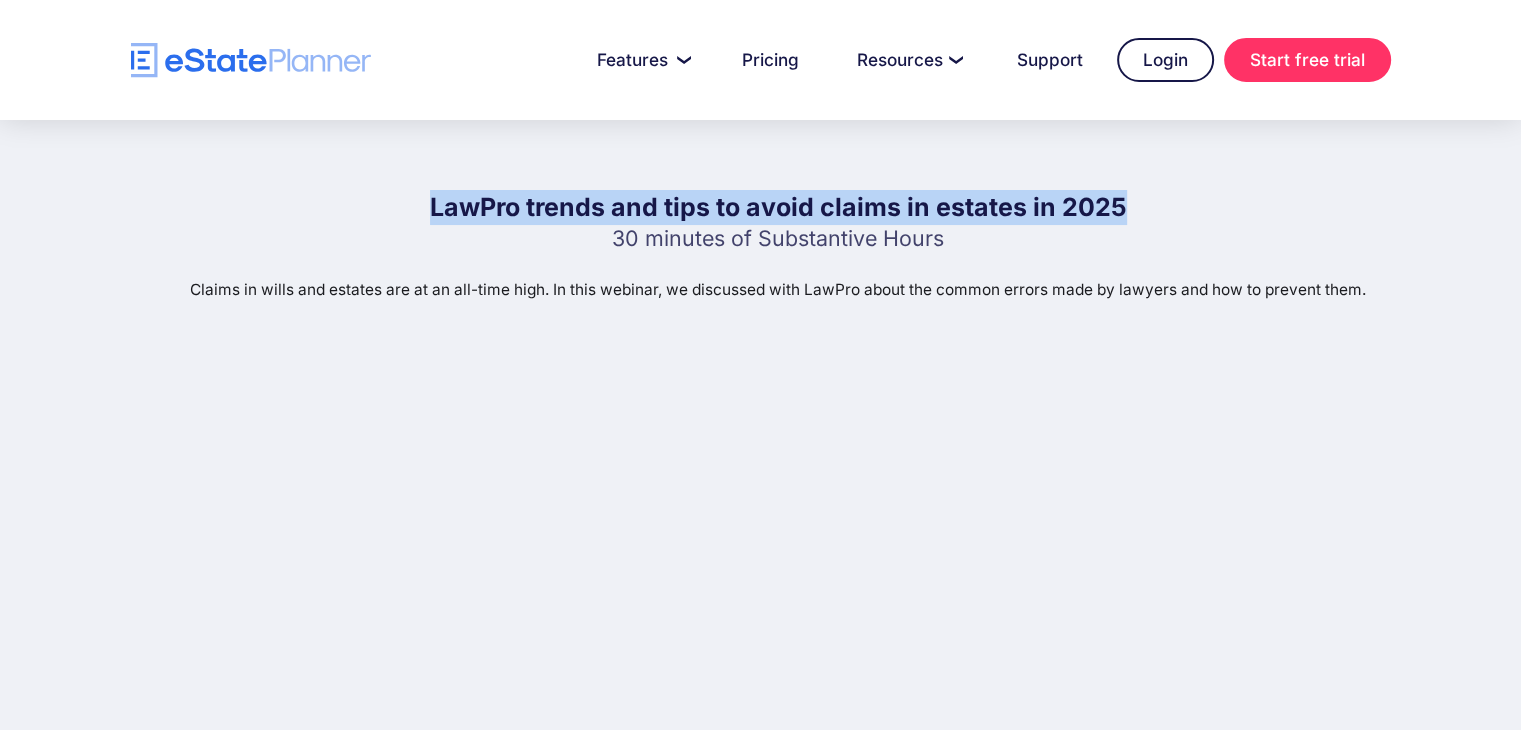 drag, startPoint x: 1122, startPoint y: 194, endPoint x: 439, endPoint y: 201, distance: 683.0359 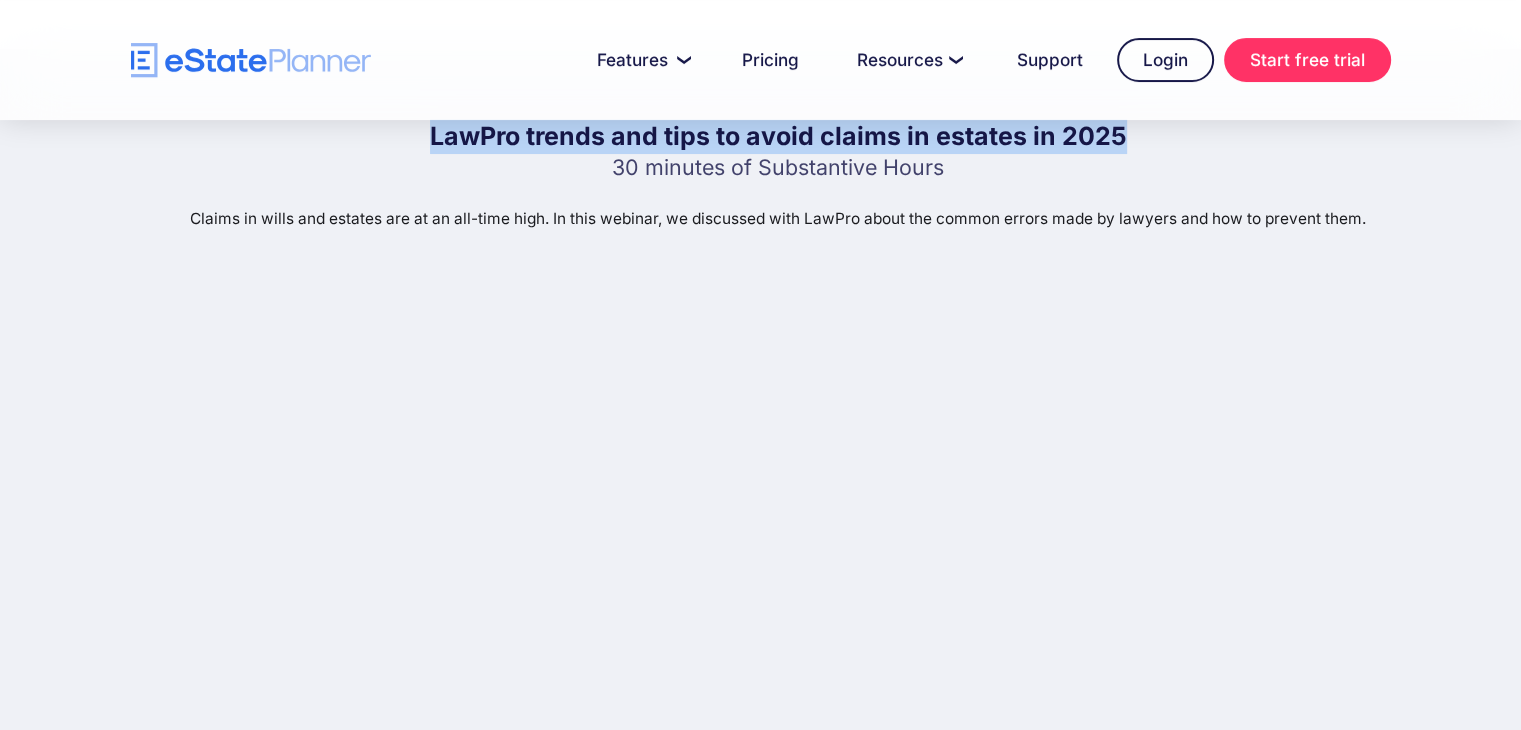 scroll, scrollTop: 0, scrollLeft: 0, axis: both 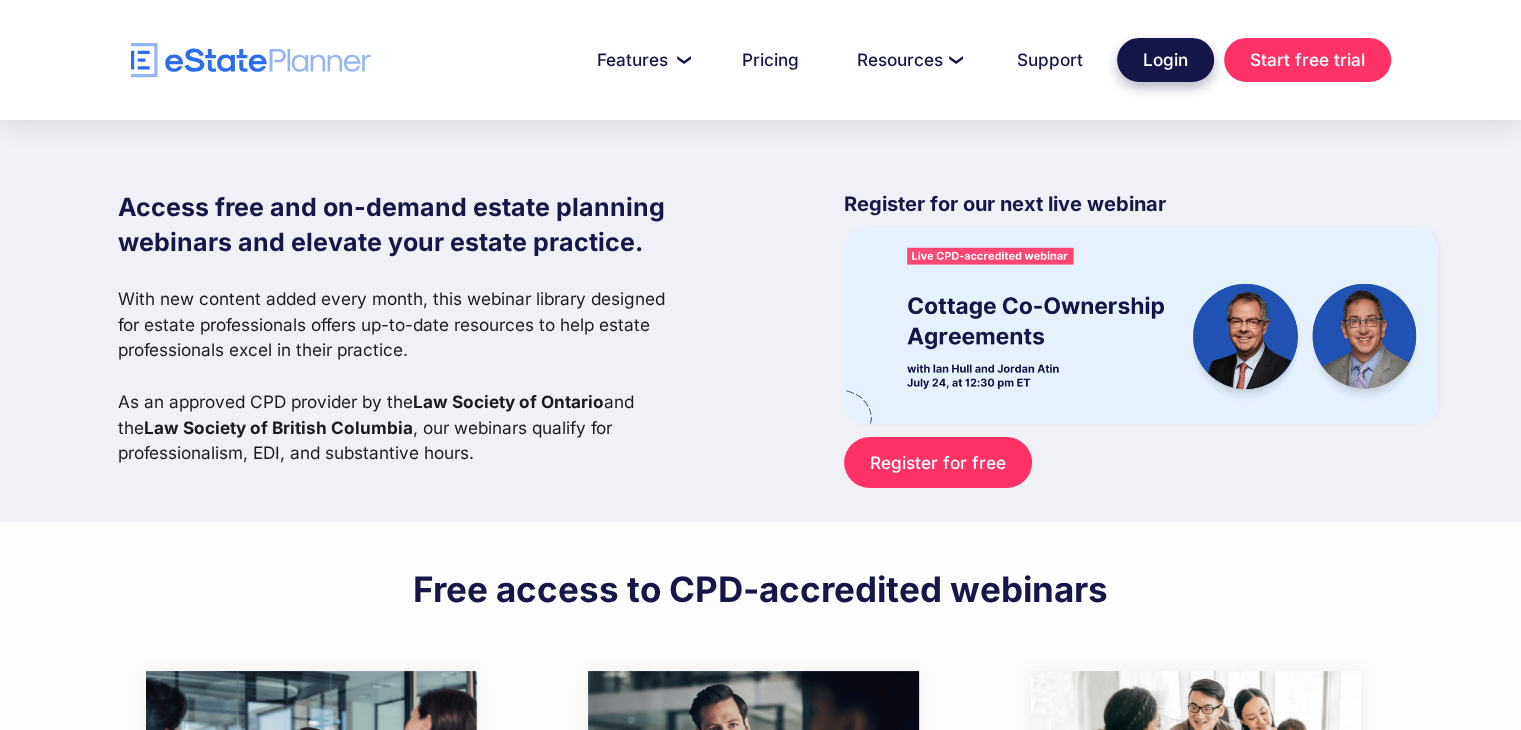 click on "Login" at bounding box center [1165, 60] 